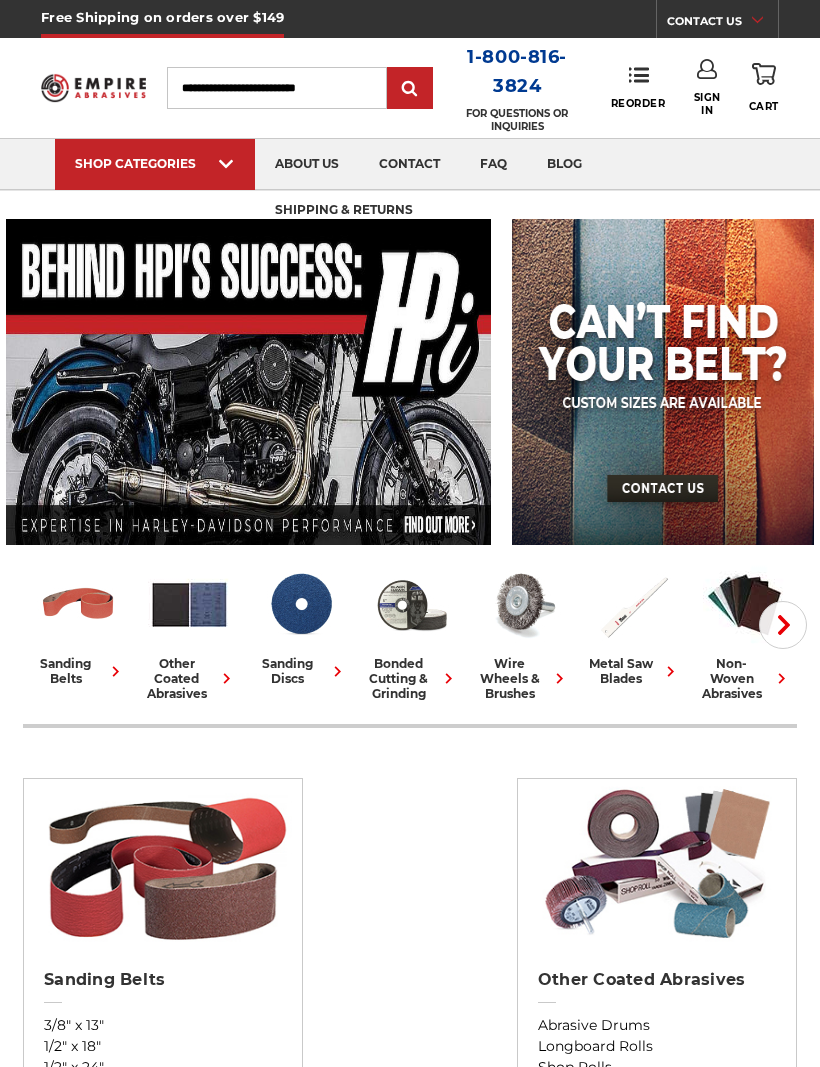 scroll, scrollTop: 0, scrollLeft: 0, axis: both 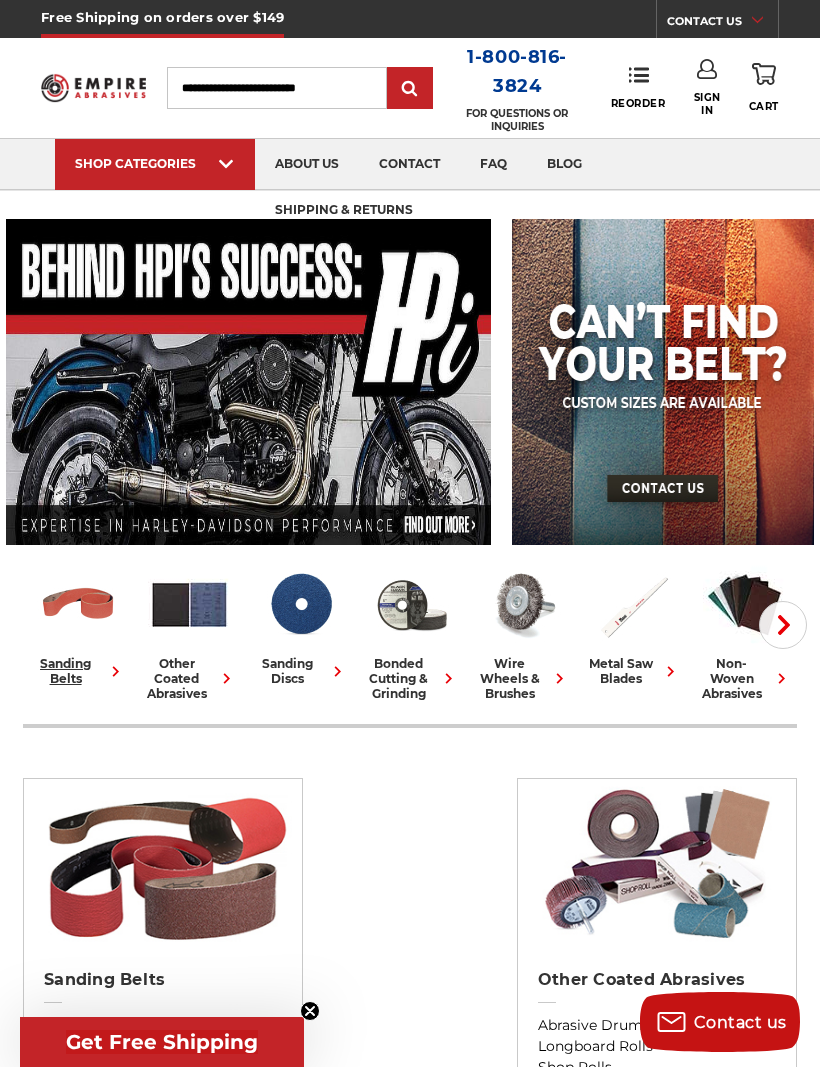 click on "sanding belts" at bounding box center (78, 671) 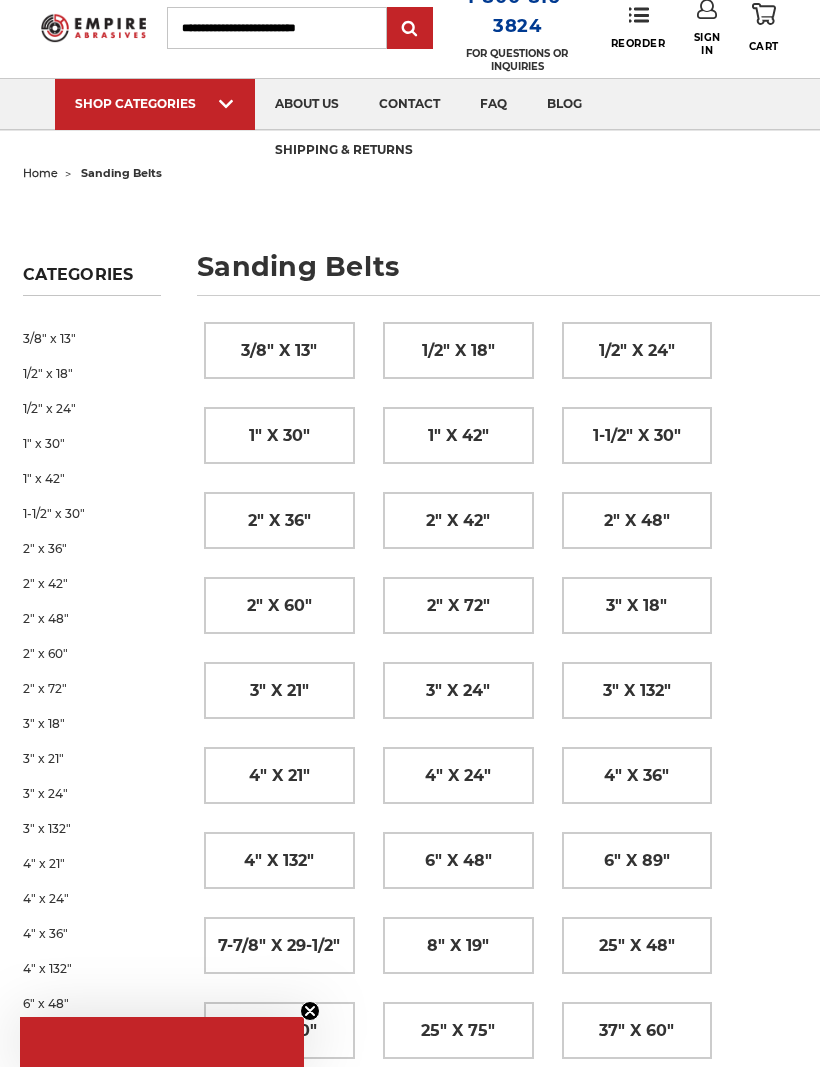 scroll, scrollTop: 0, scrollLeft: 0, axis: both 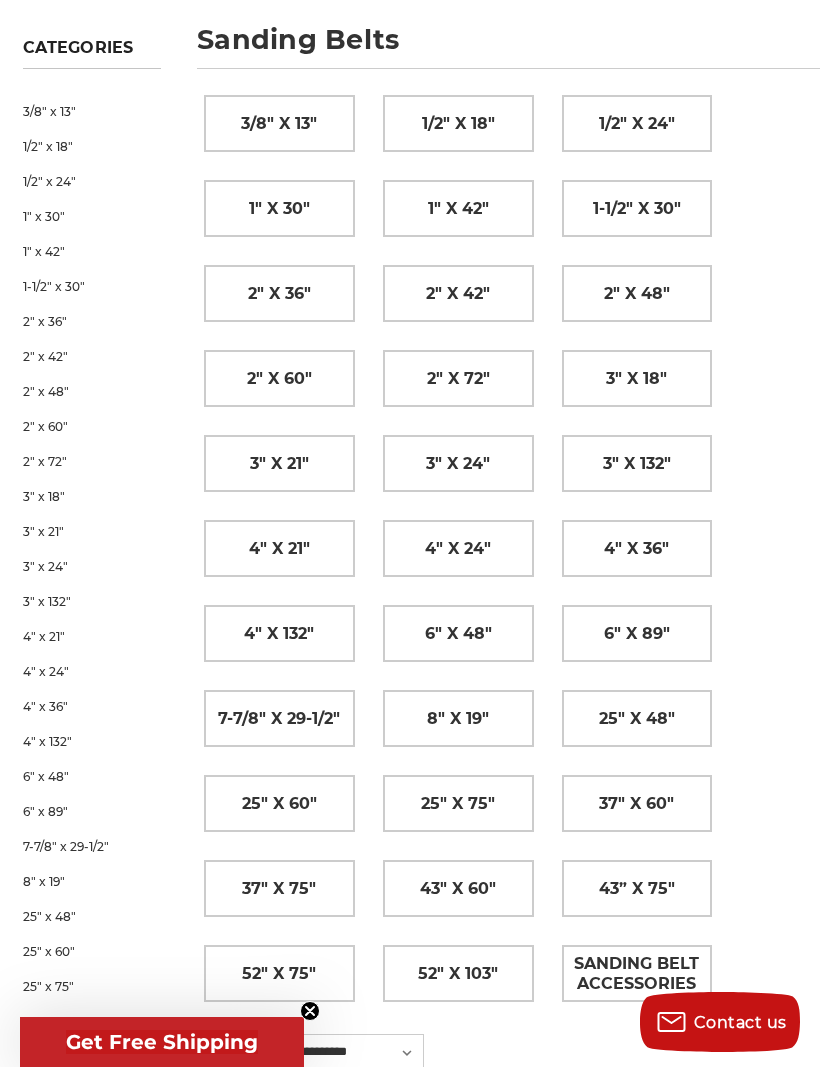 click on "3" x 18"" at bounding box center [636, 379] 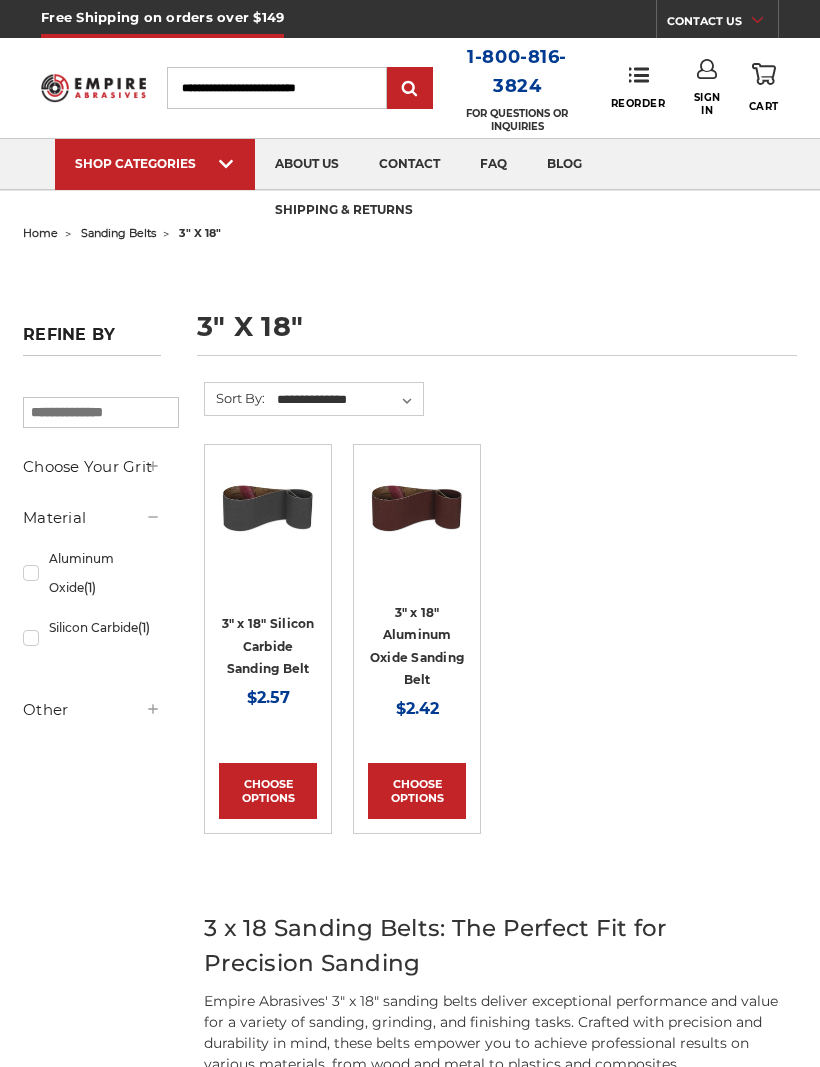scroll, scrollTop: 0, scrollLeft: 0, axis: both 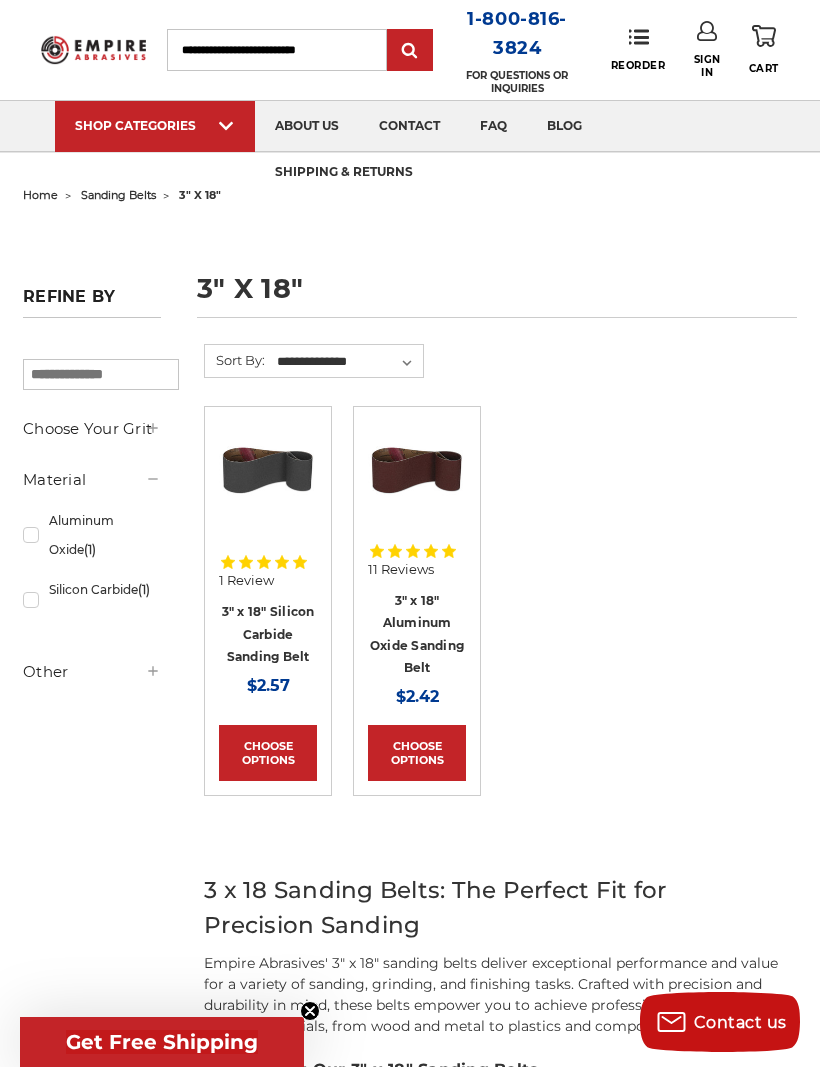 click on "Choose Options" at bounding box center (417, 753) 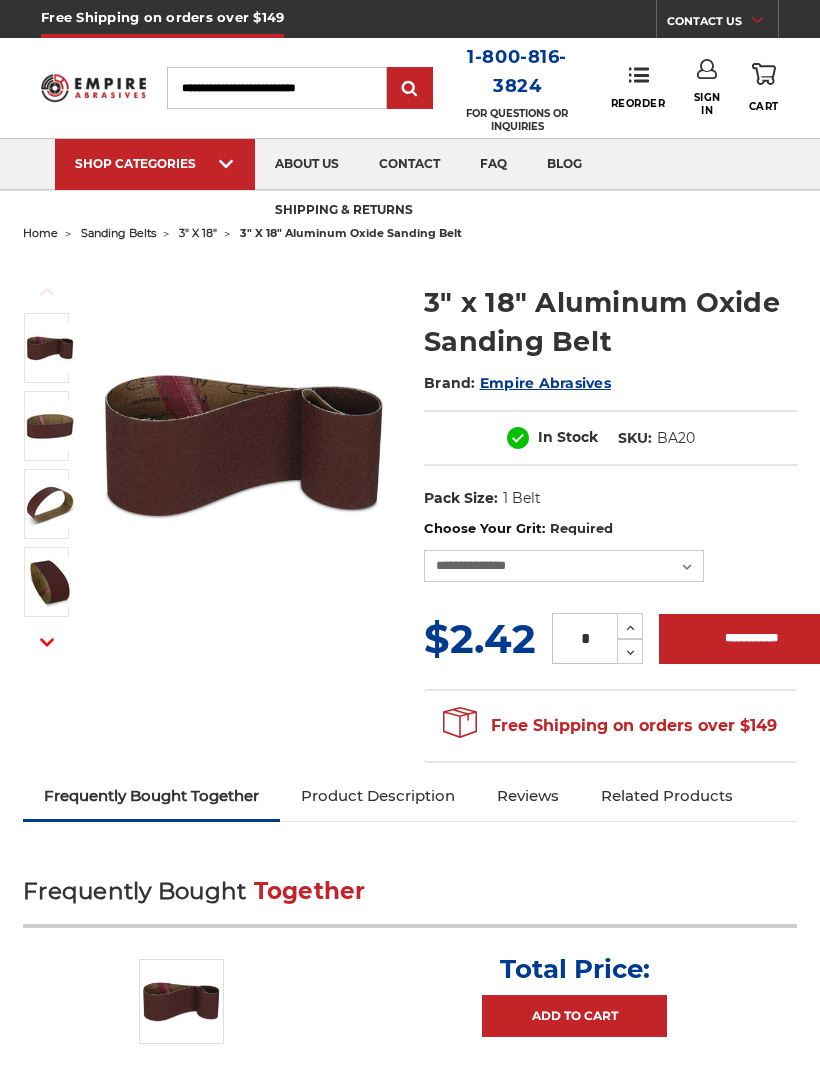 scroll, scrollTop: 0, scrollLeft: 0, axis: both 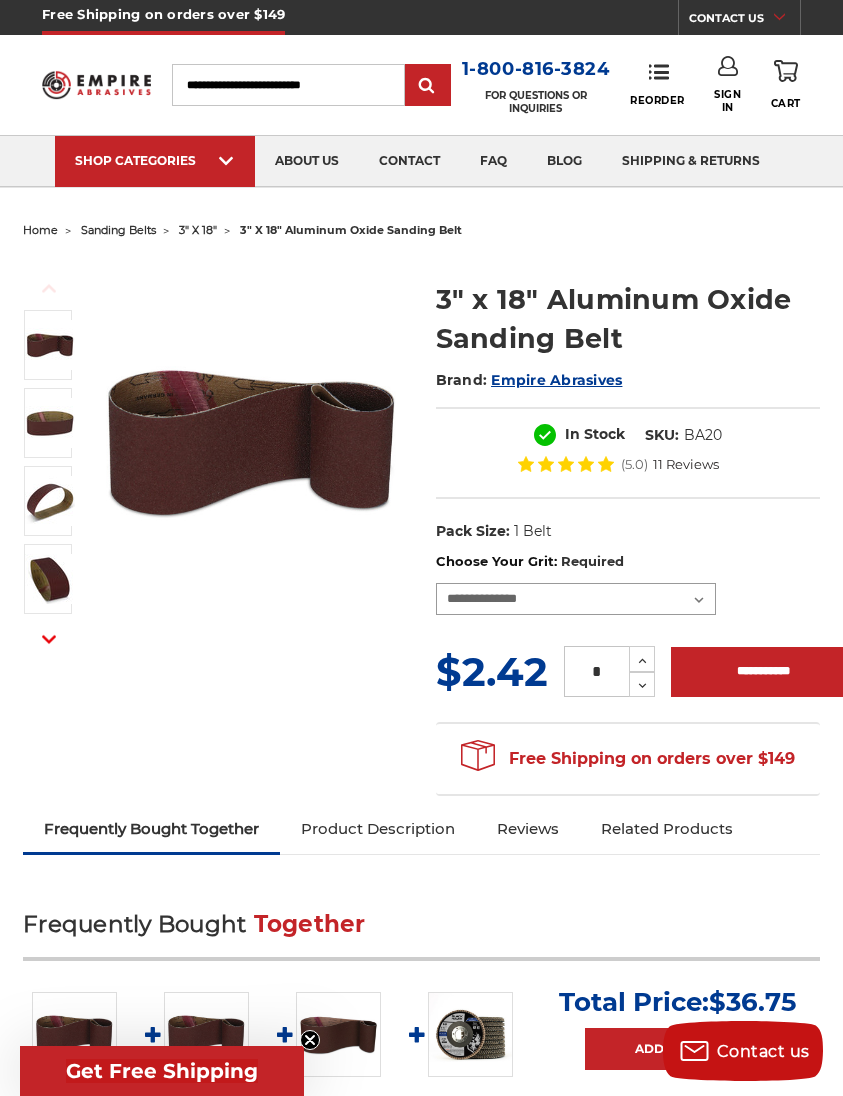 click on "**********" at bounding box center [576, 599] 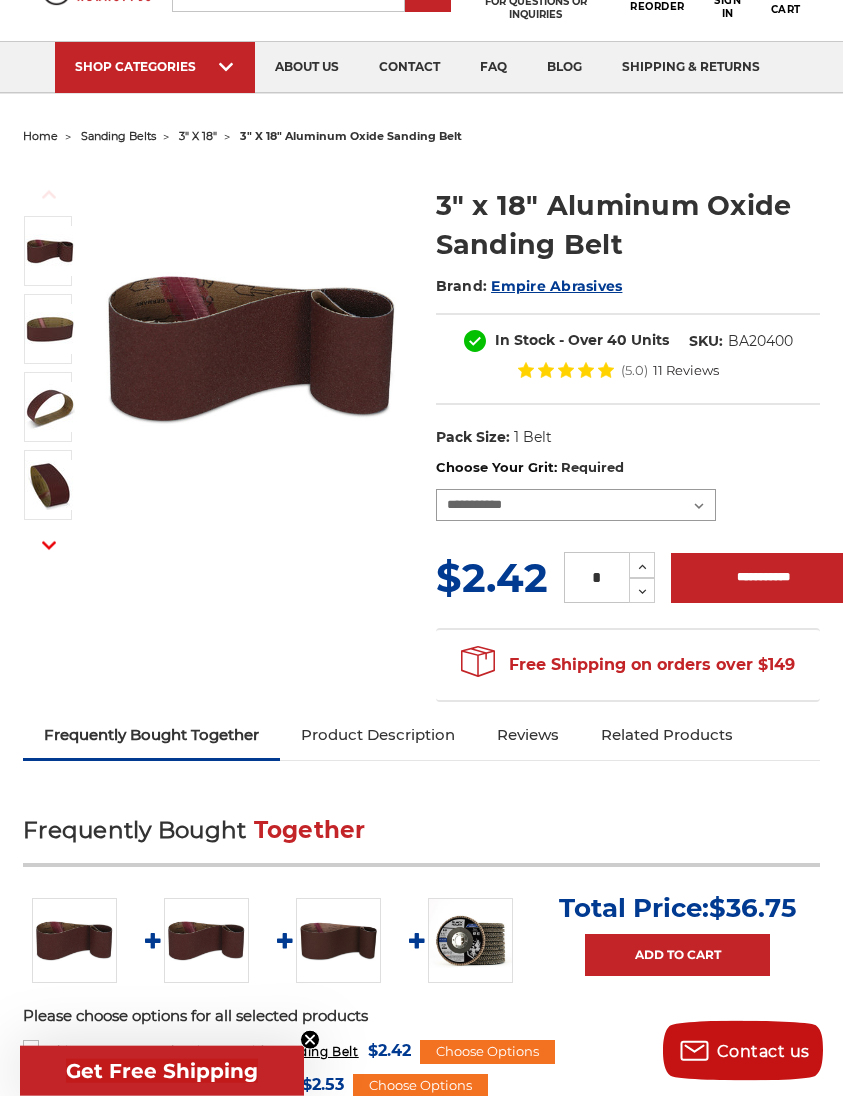 scroll, scrollTop: 0, scrollLeft: 0, axis: both 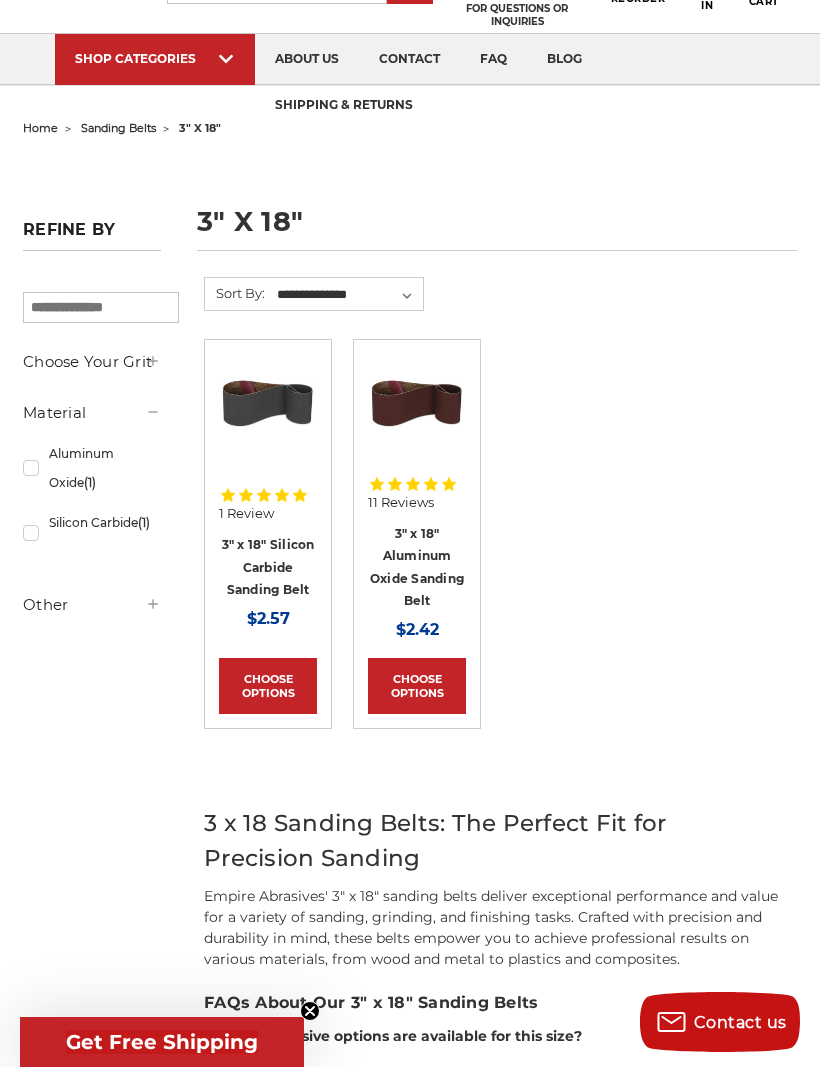 click on "Choose Options" at bounding box center [268, 686] 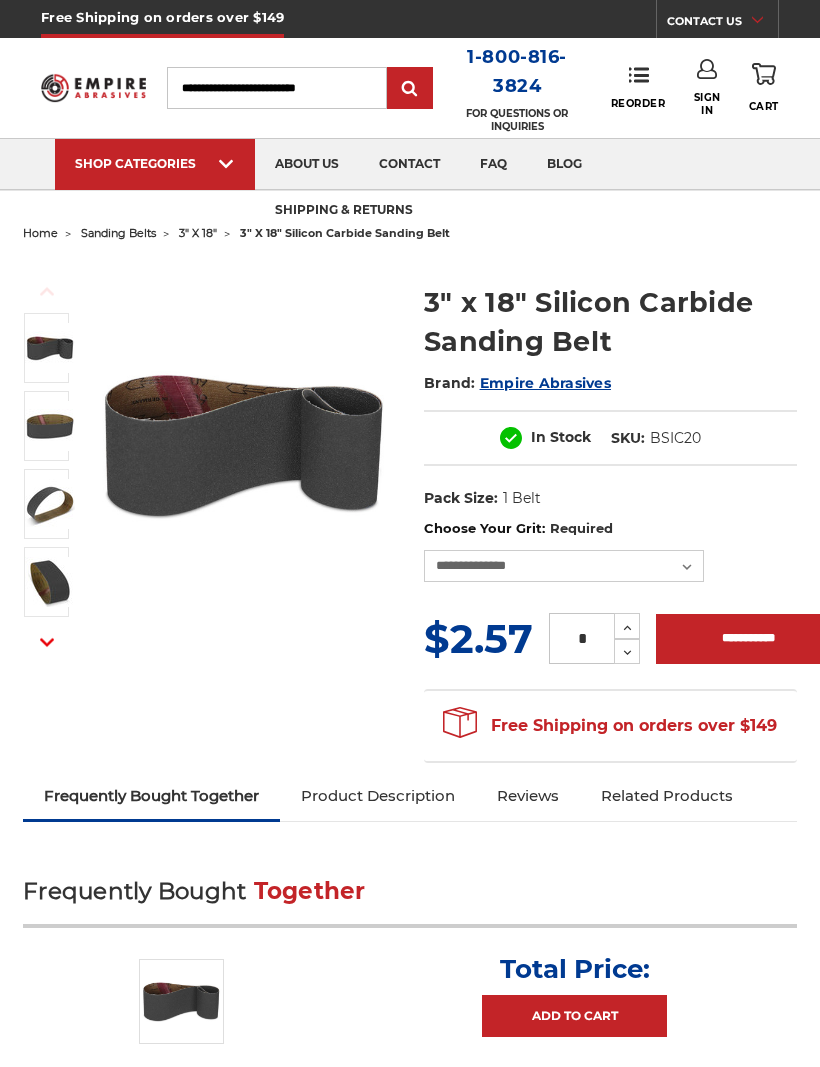 scroll, scrollTop: 0, scrollLeft: 0, axis: both 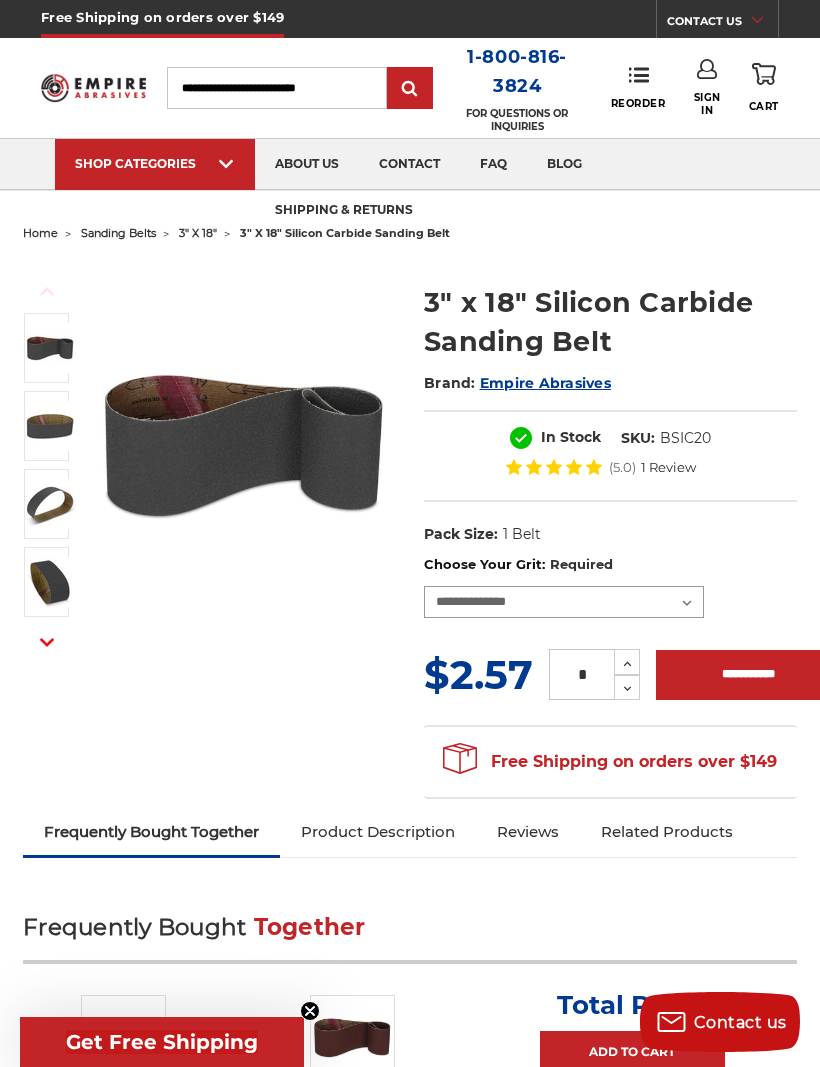 click on "**********" at bounding box center (564, 602) 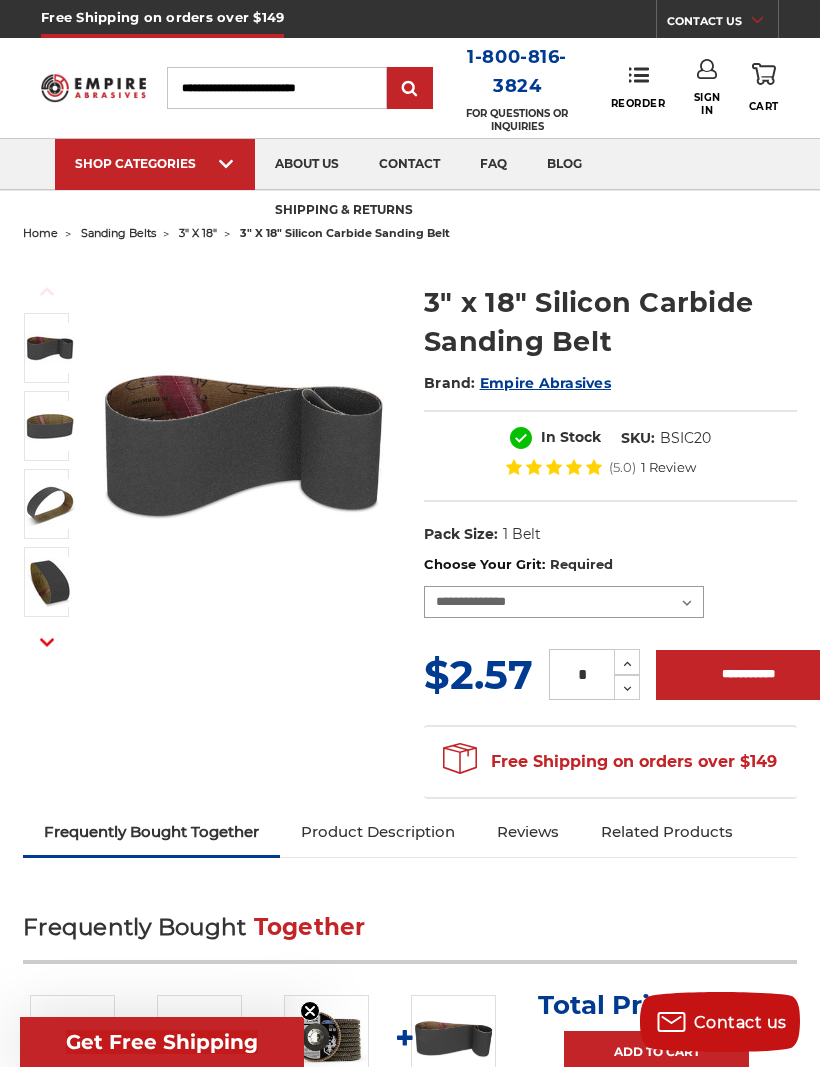 select on "****" 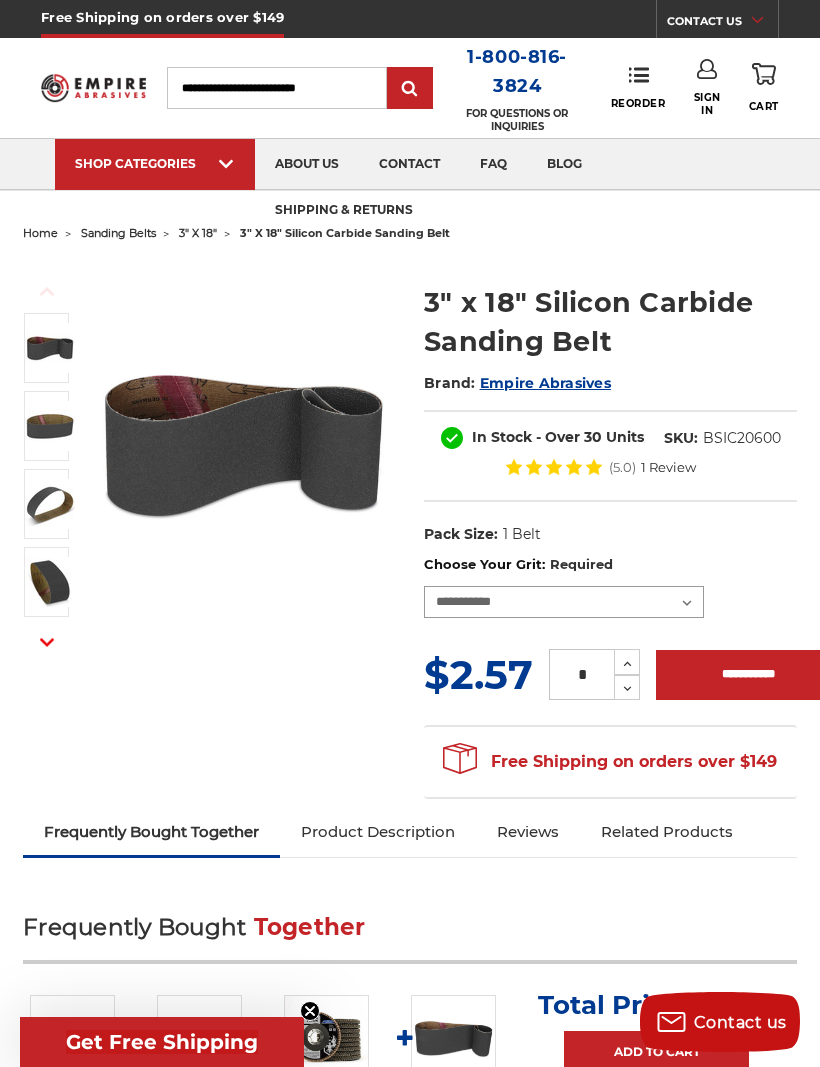 scroll, scrollTop: 0, scrollLeft: 0, axis: both 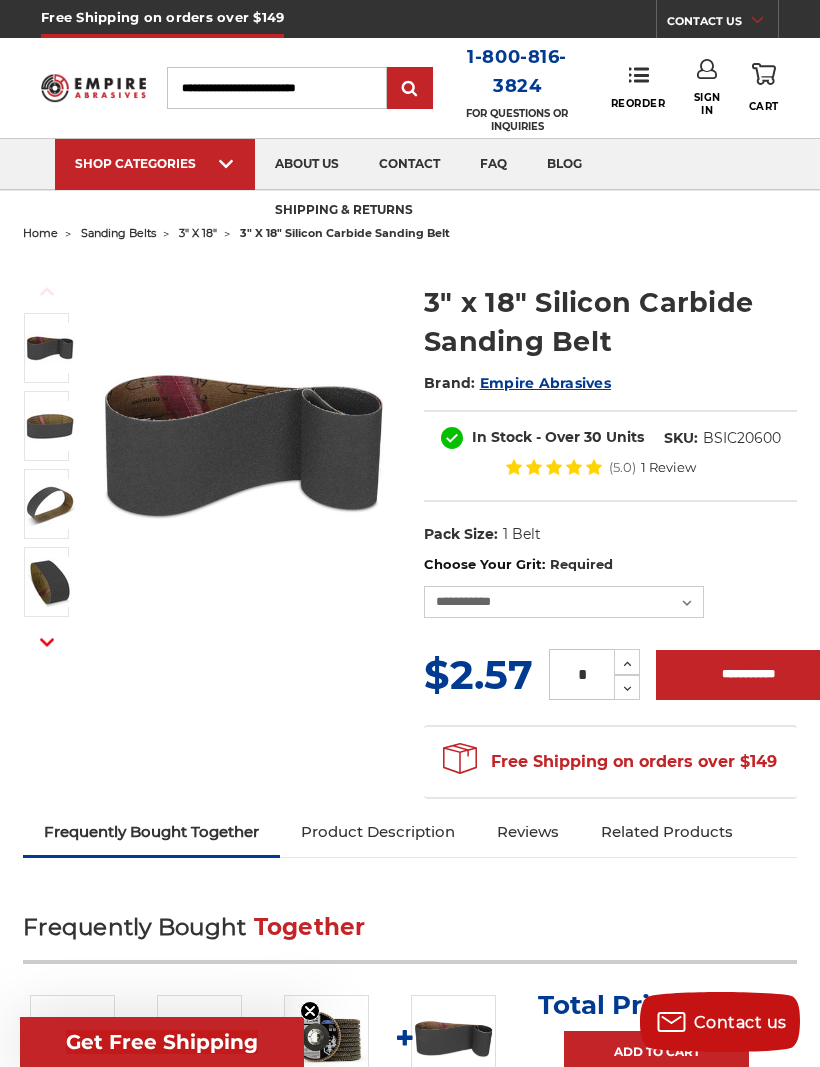 click 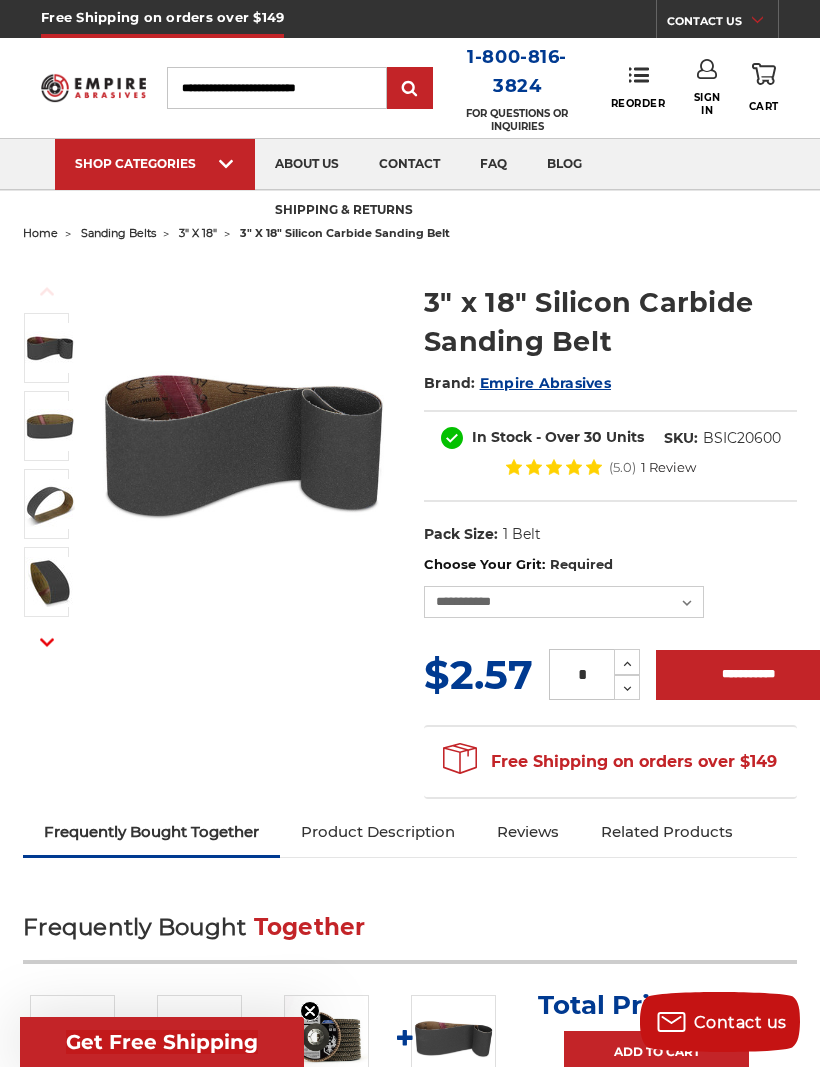 click 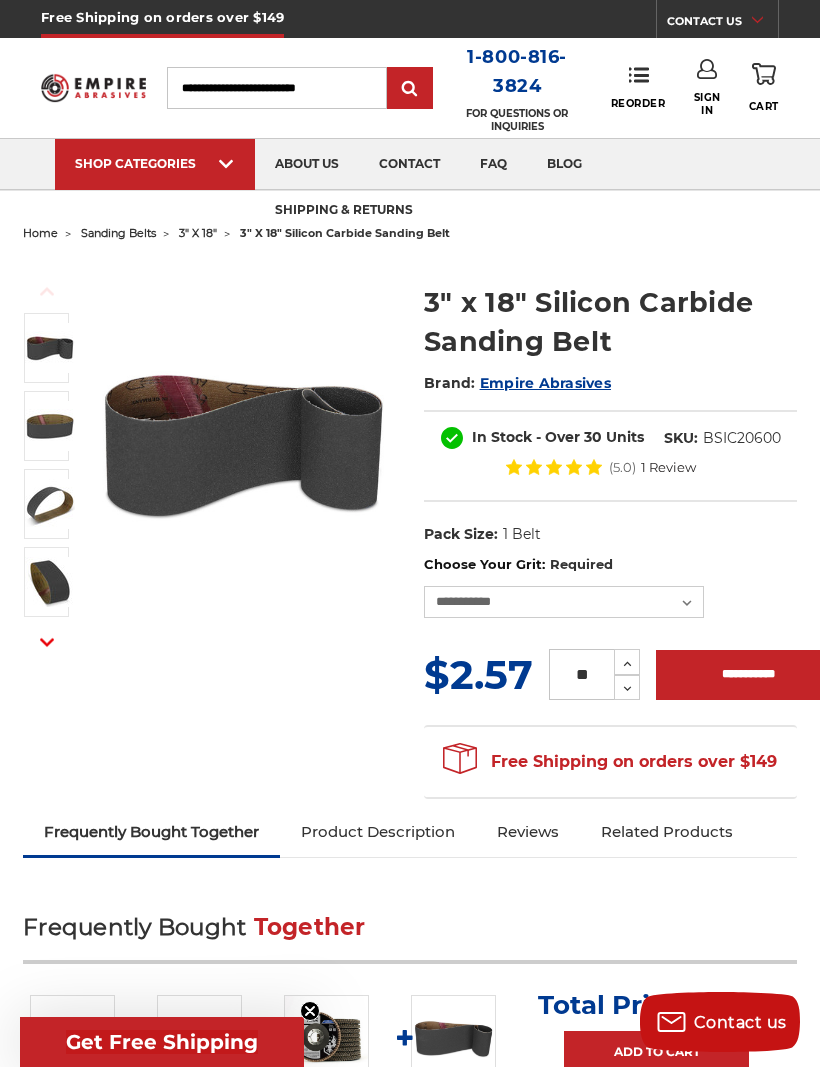 click on "**********" at bounding box center (748, 675) 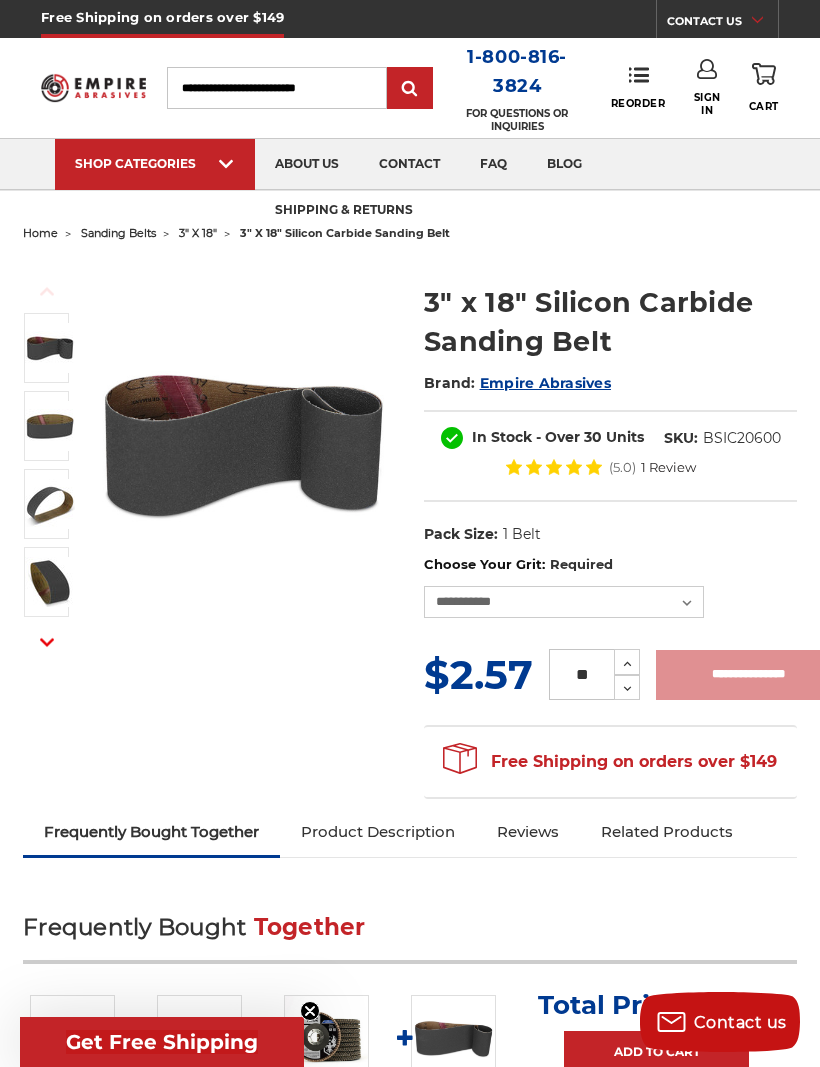 type on "**********" 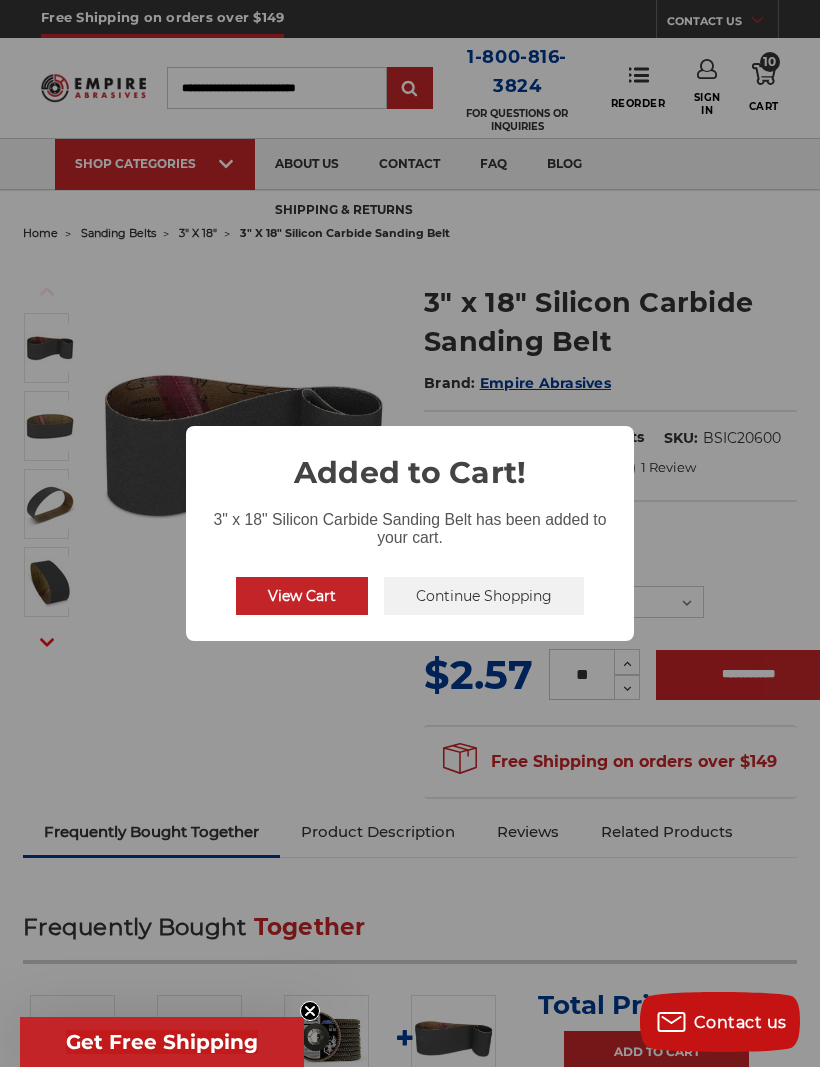 click on "View Cart" at bounding box center [302, 596] 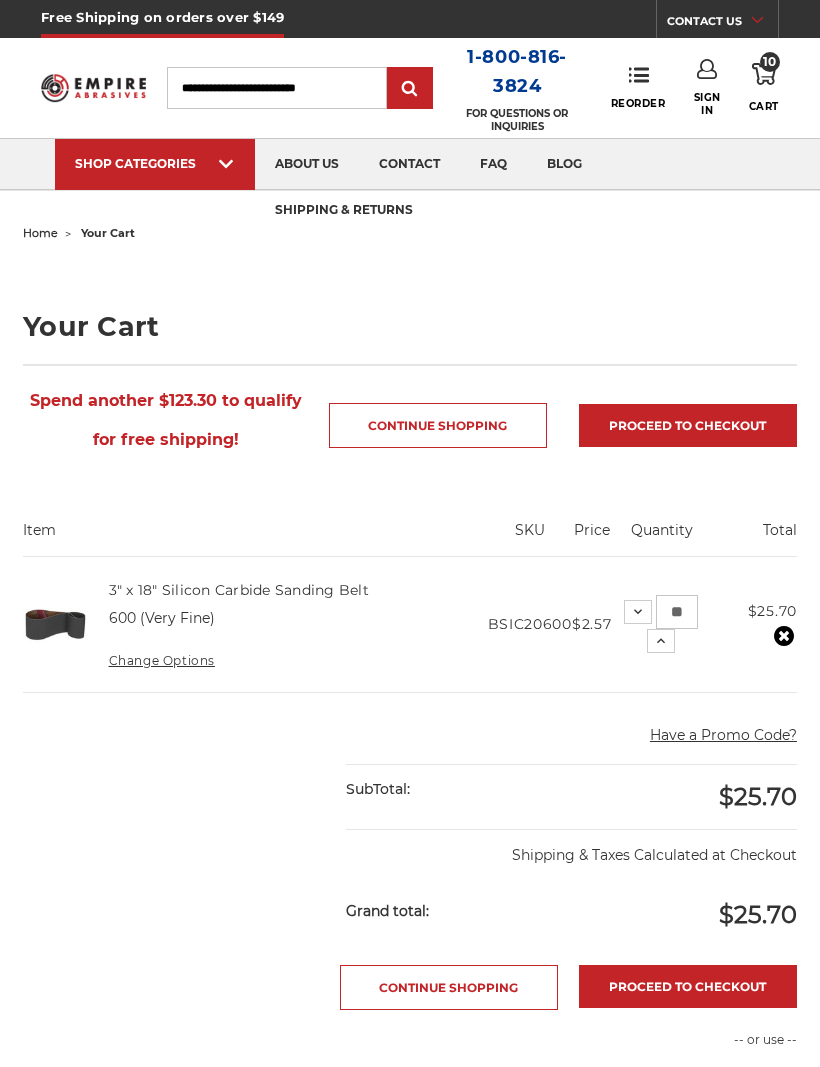 scroll, scrollTop: 0, scrollLeft: 0, axis: both 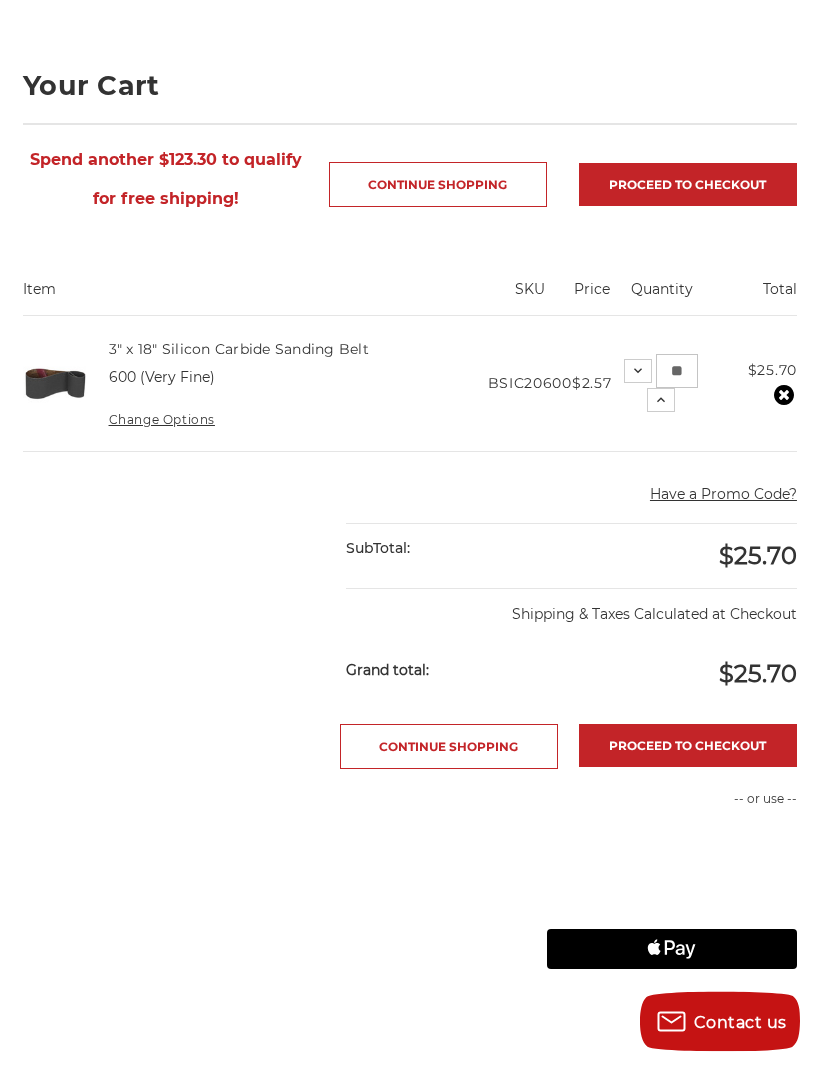 click on "Proceed to checkout" at bounding box center (688, 746) 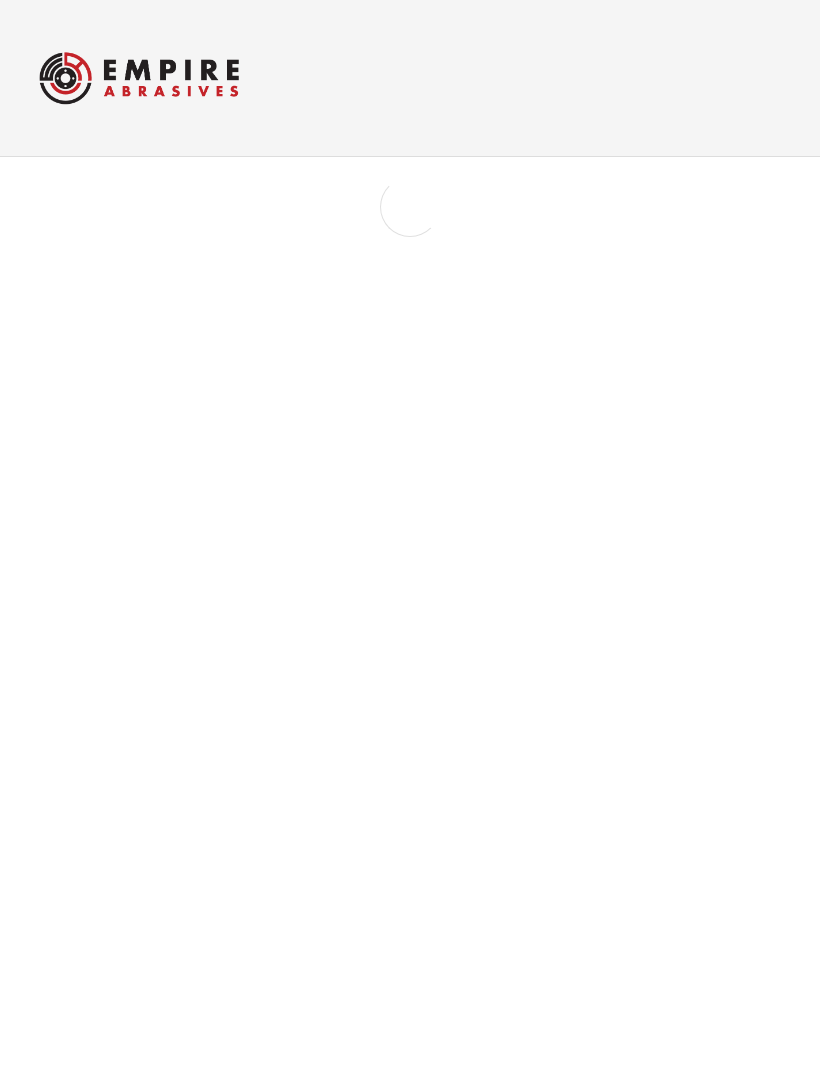 scroll, scrollTop: 0, scrollLeft: 0, axis: both 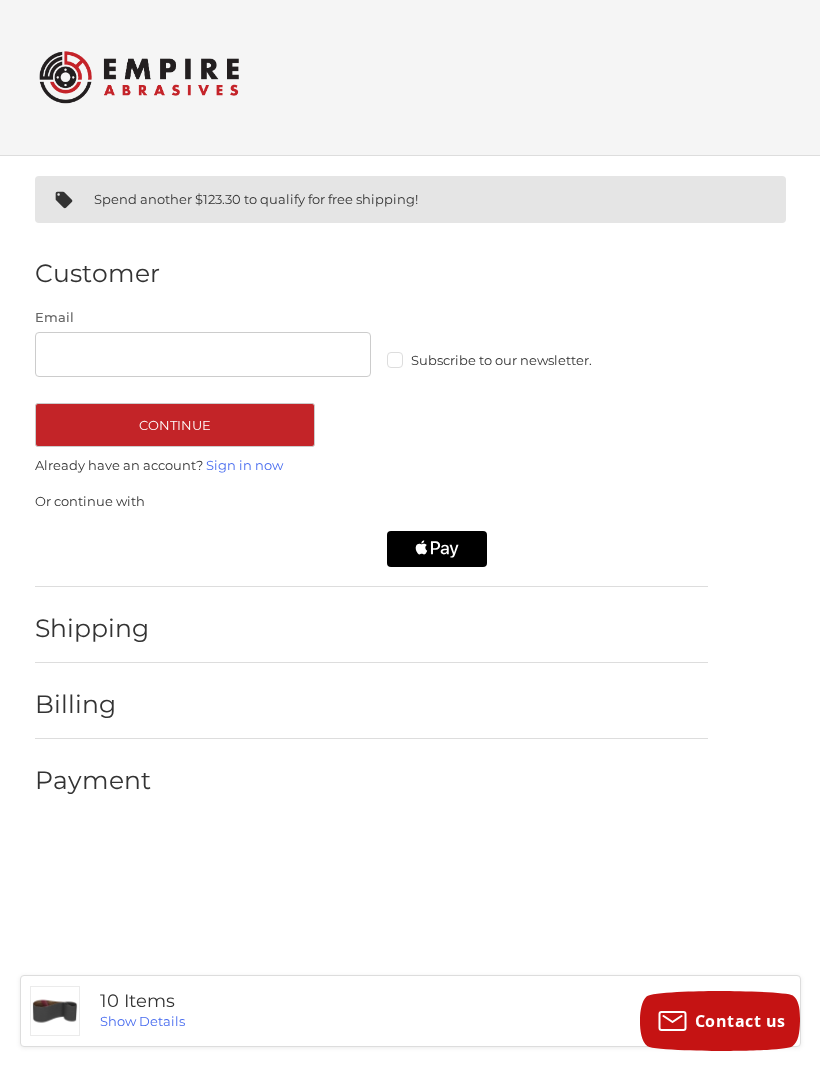 click on "Subscribe to our newsletter." at bounding box center [555, 361] 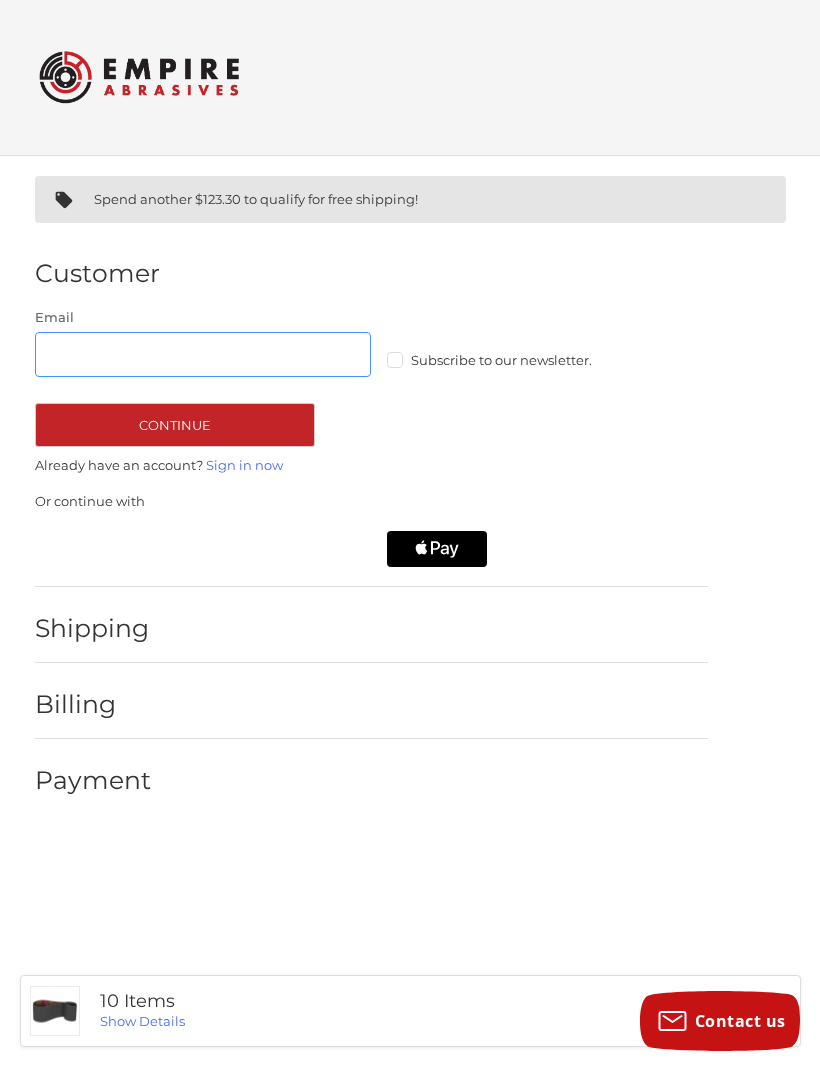 click on "Email" at bounding box center (203, 355) 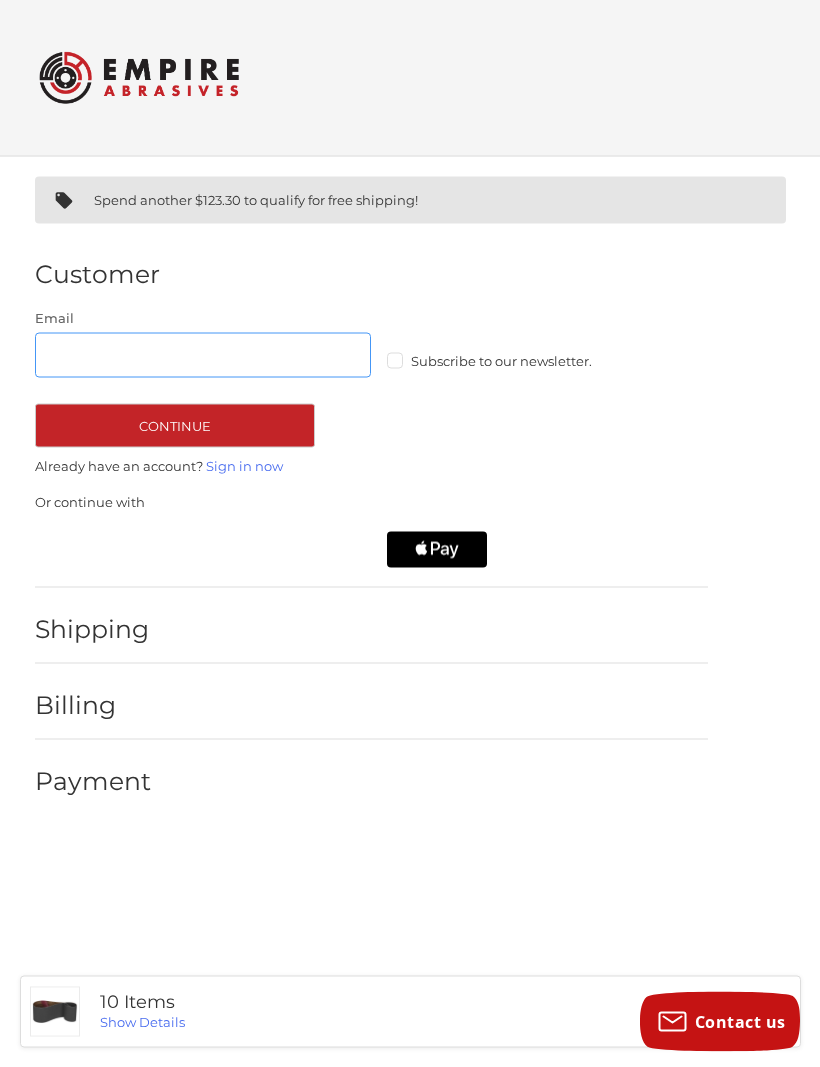 type on "**********" 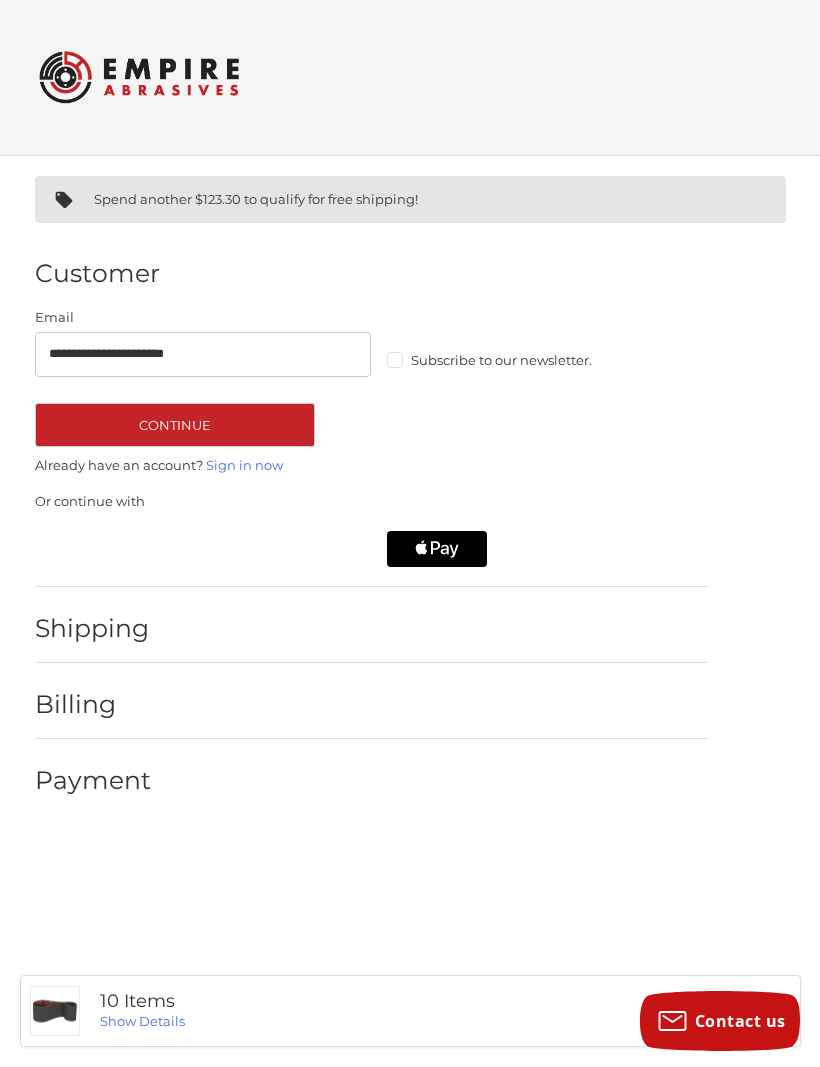 click on "Continue" at bounding box center [175, 426] 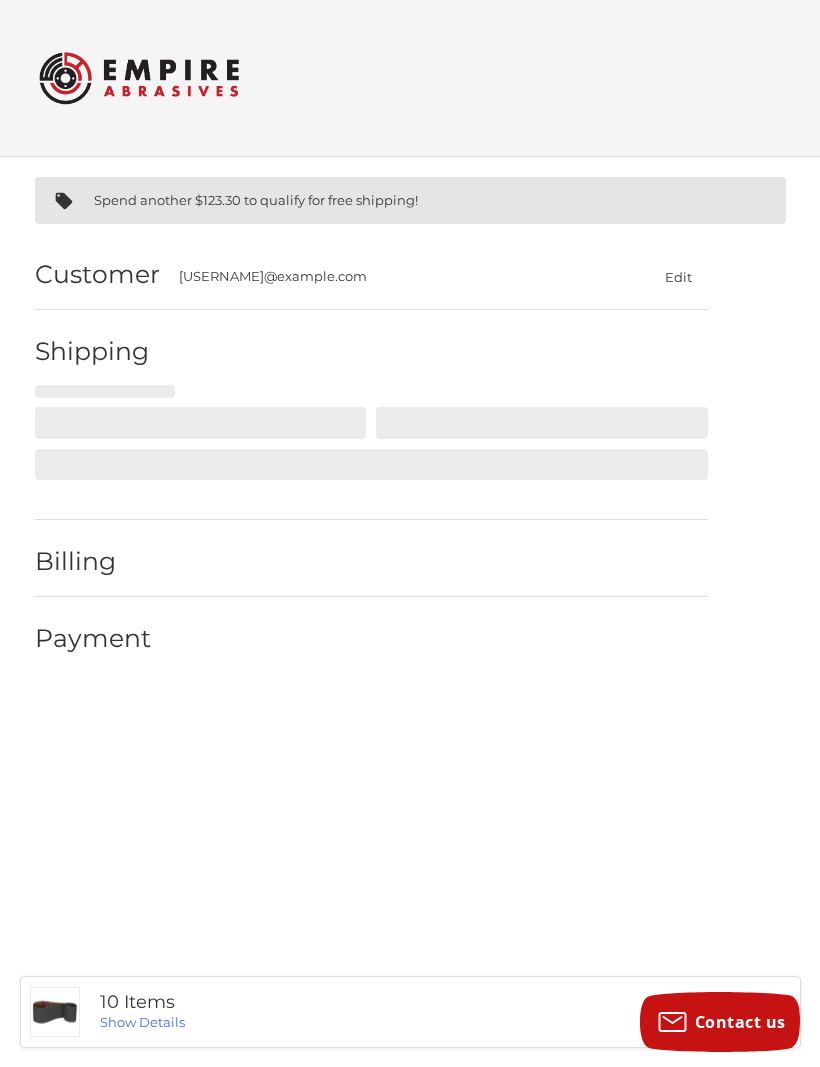 select on "**" 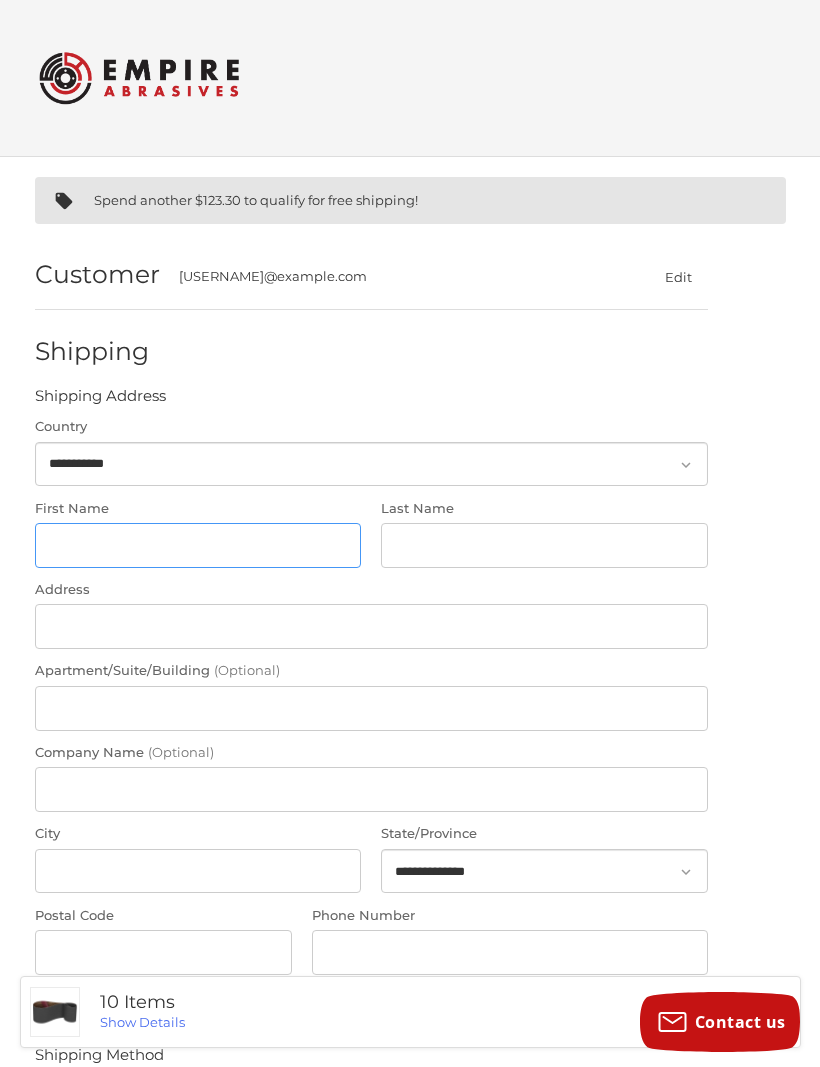 click on "First Name" at bounding box center (198, 545) 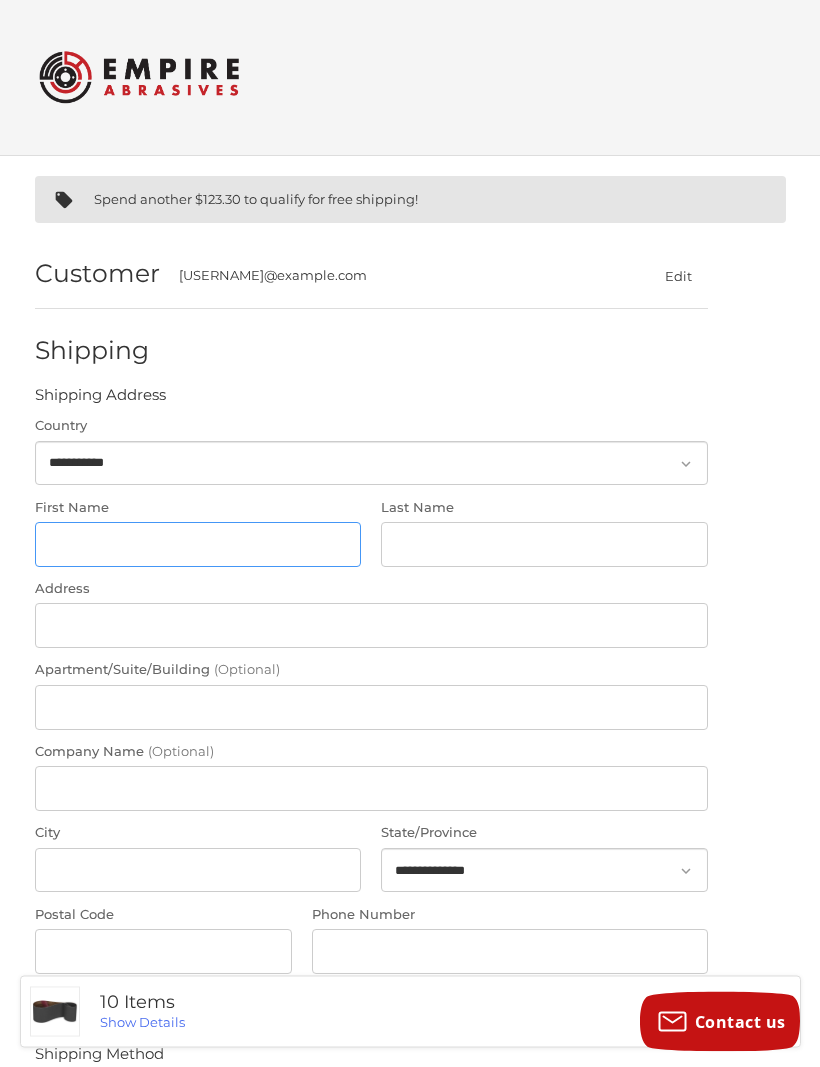 type on "****" 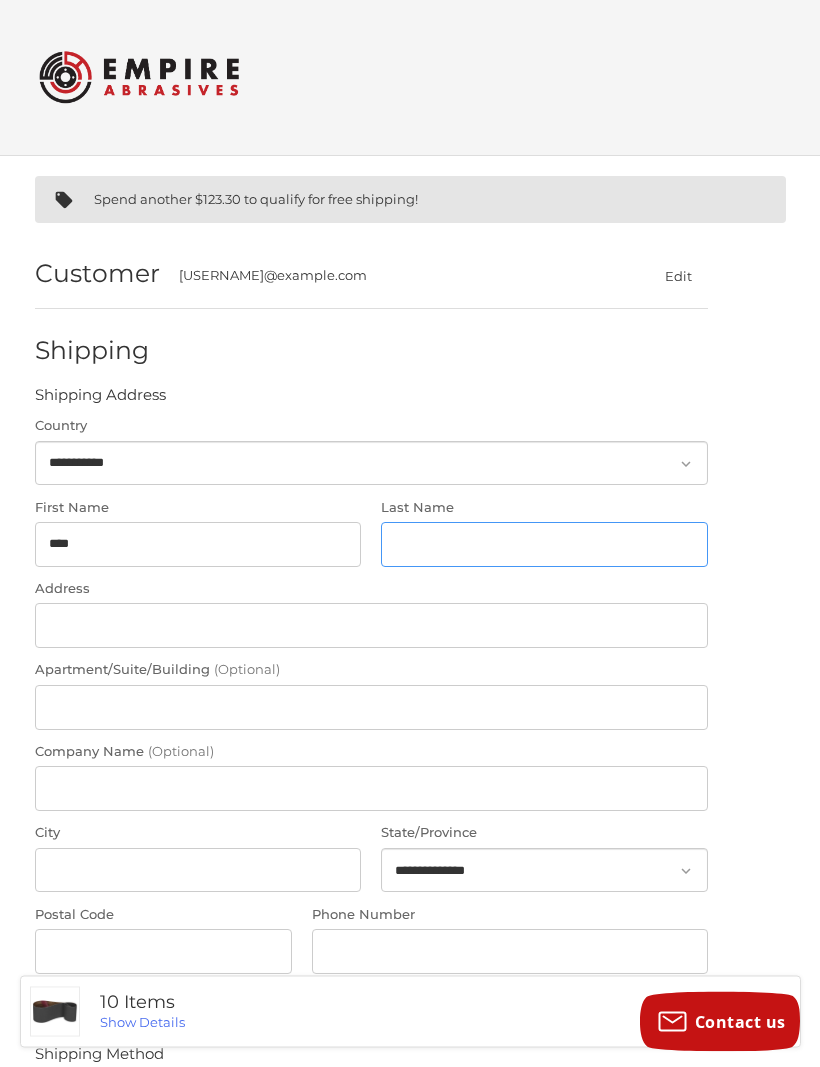 type on "*******" 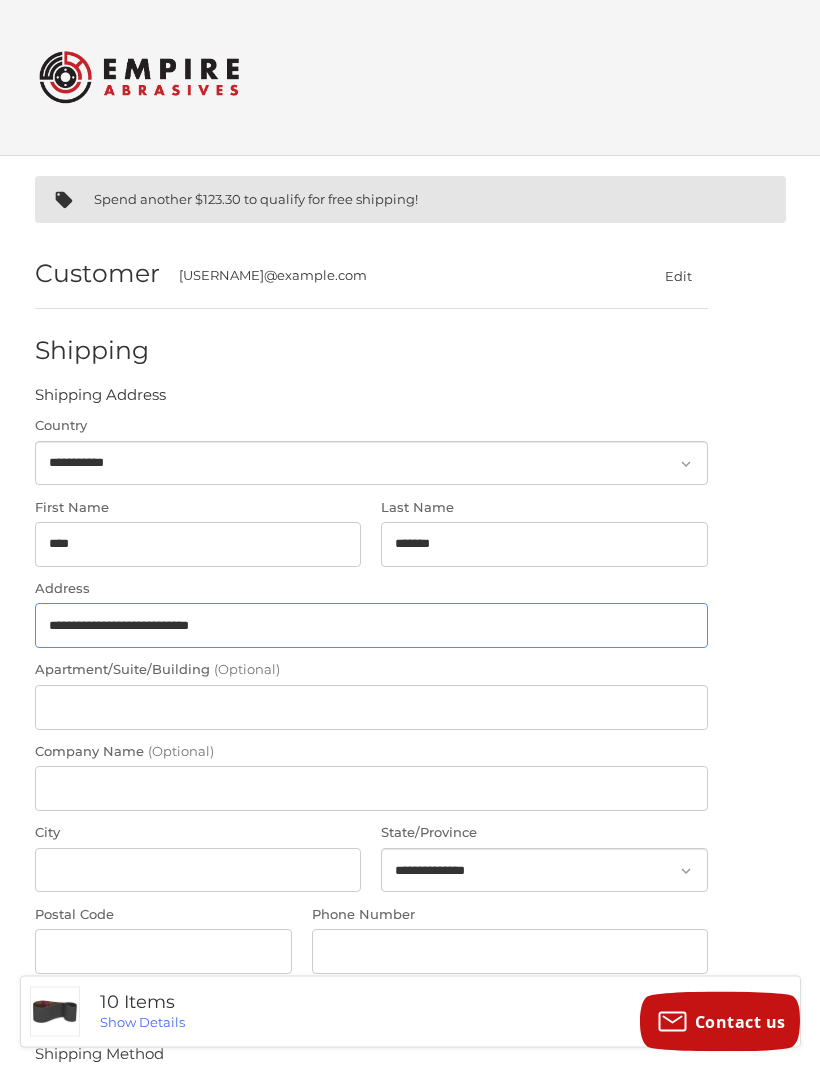 type on "**********" 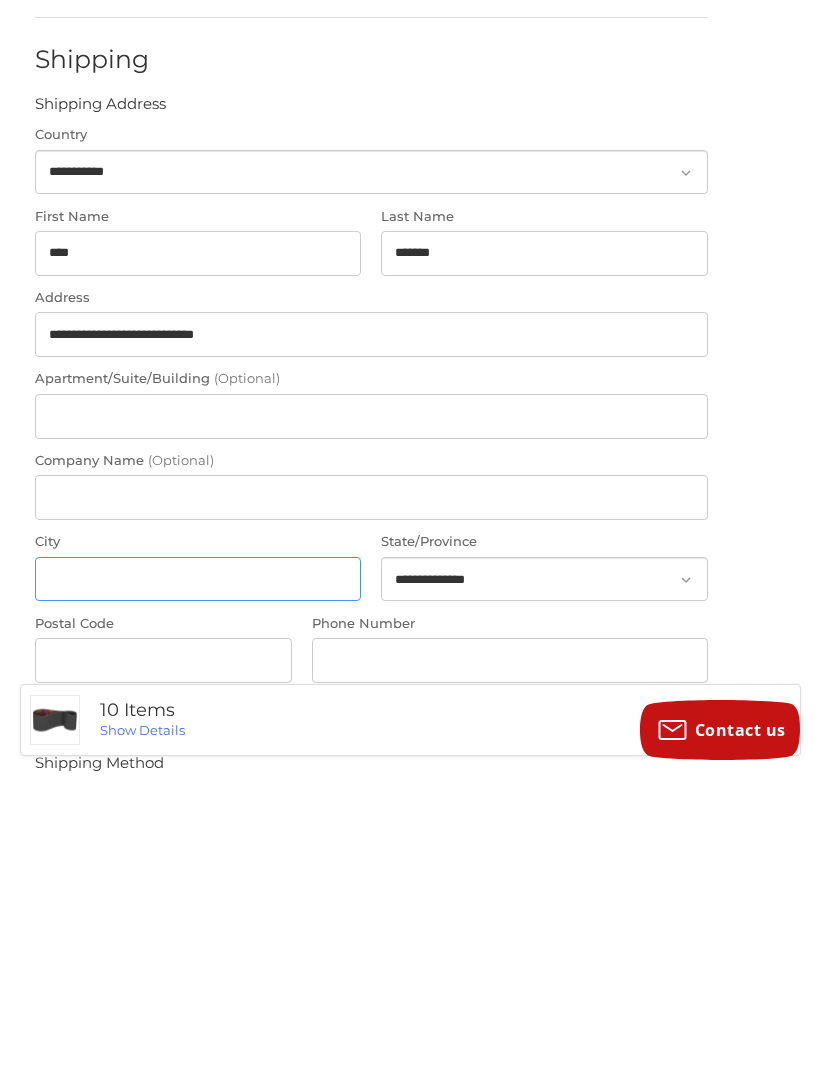 click on "City" at bounding box center (198, 871) 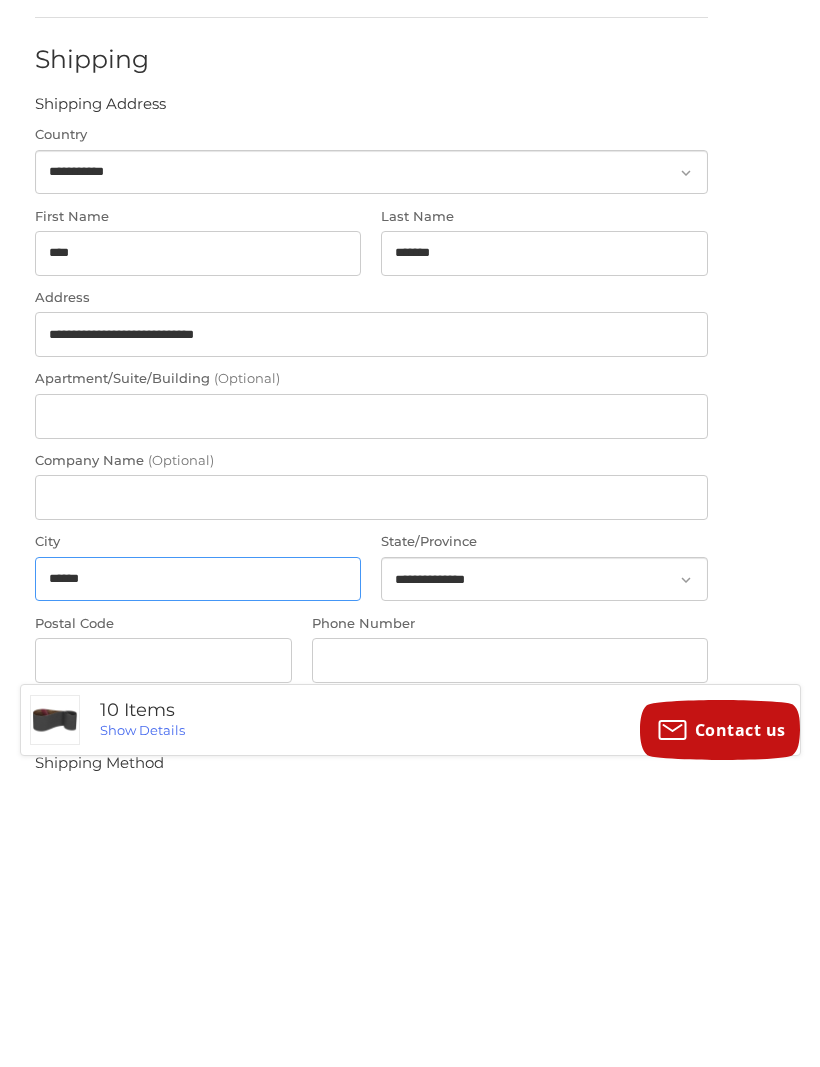 type on "*****" 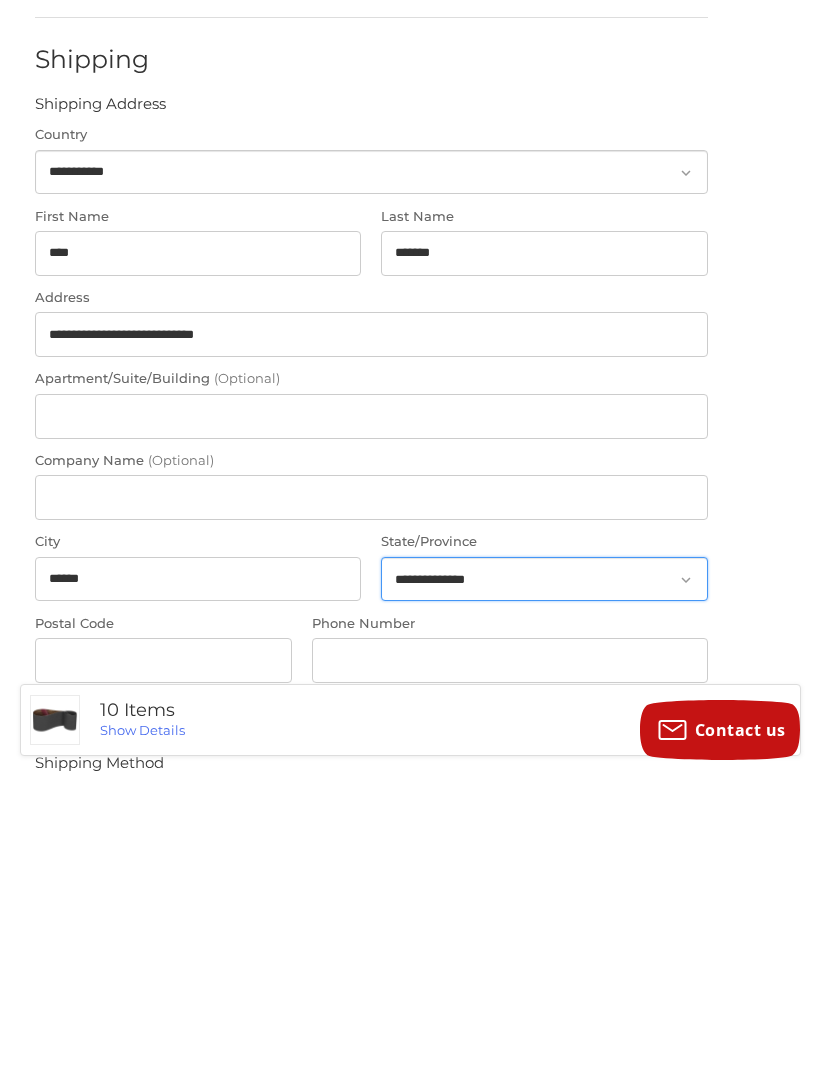 click on "**********" at bounding box center (544, 871) 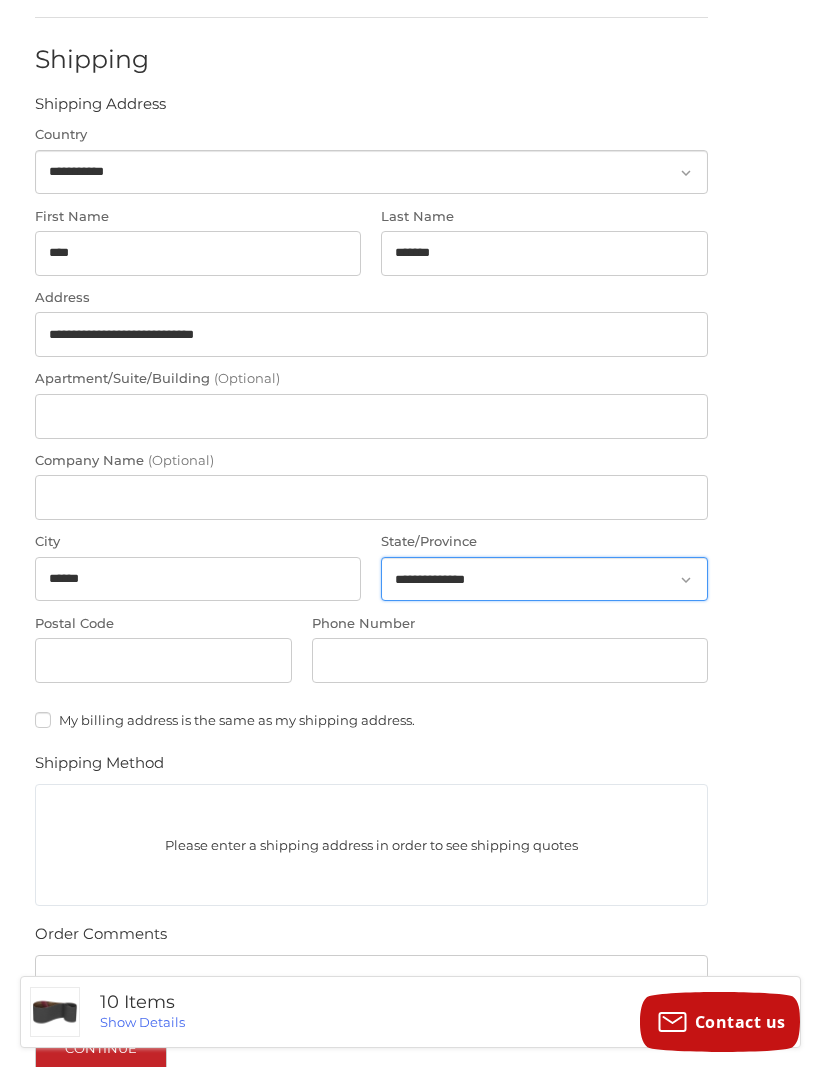 select on "**" 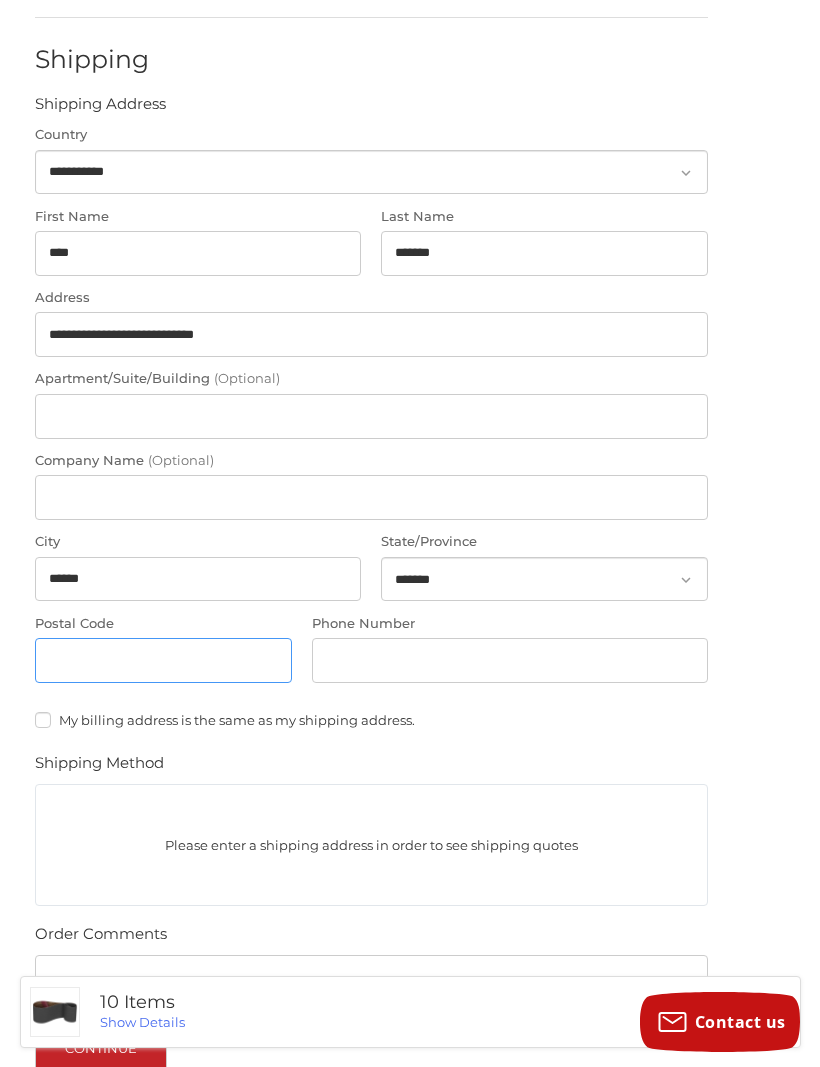 click on "Postal Code" at bounding box center (164, 660) 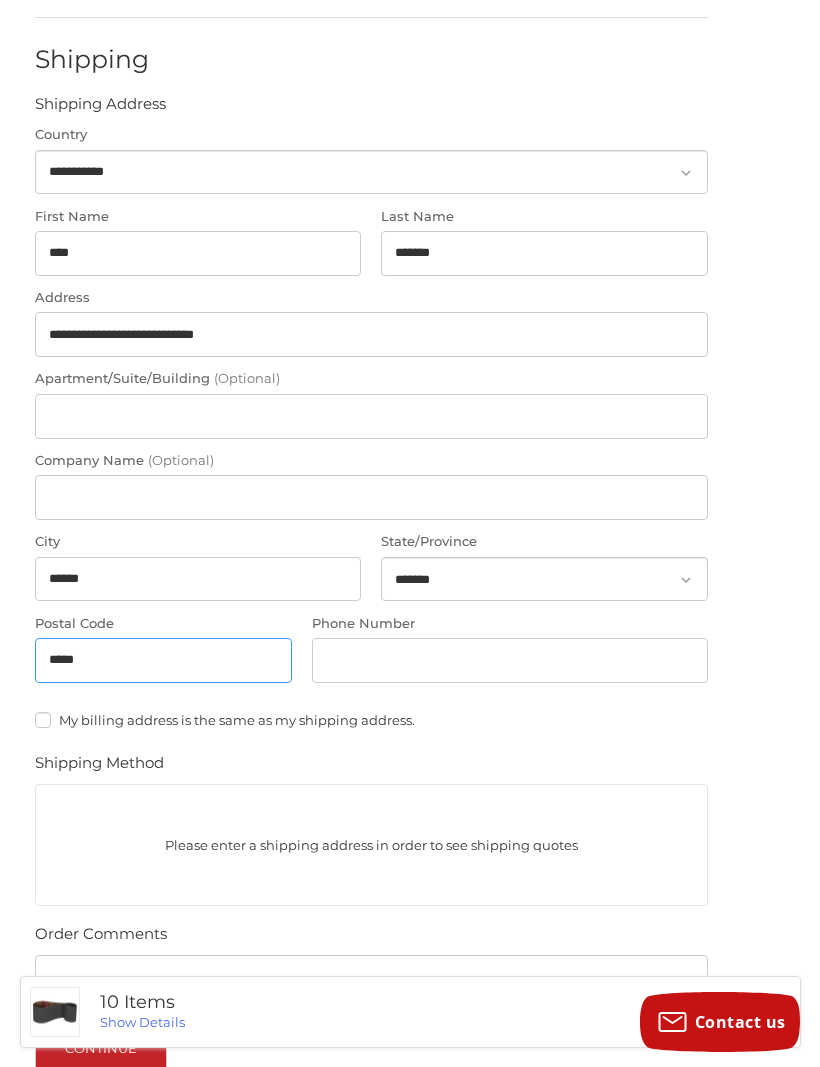 type on "*****" 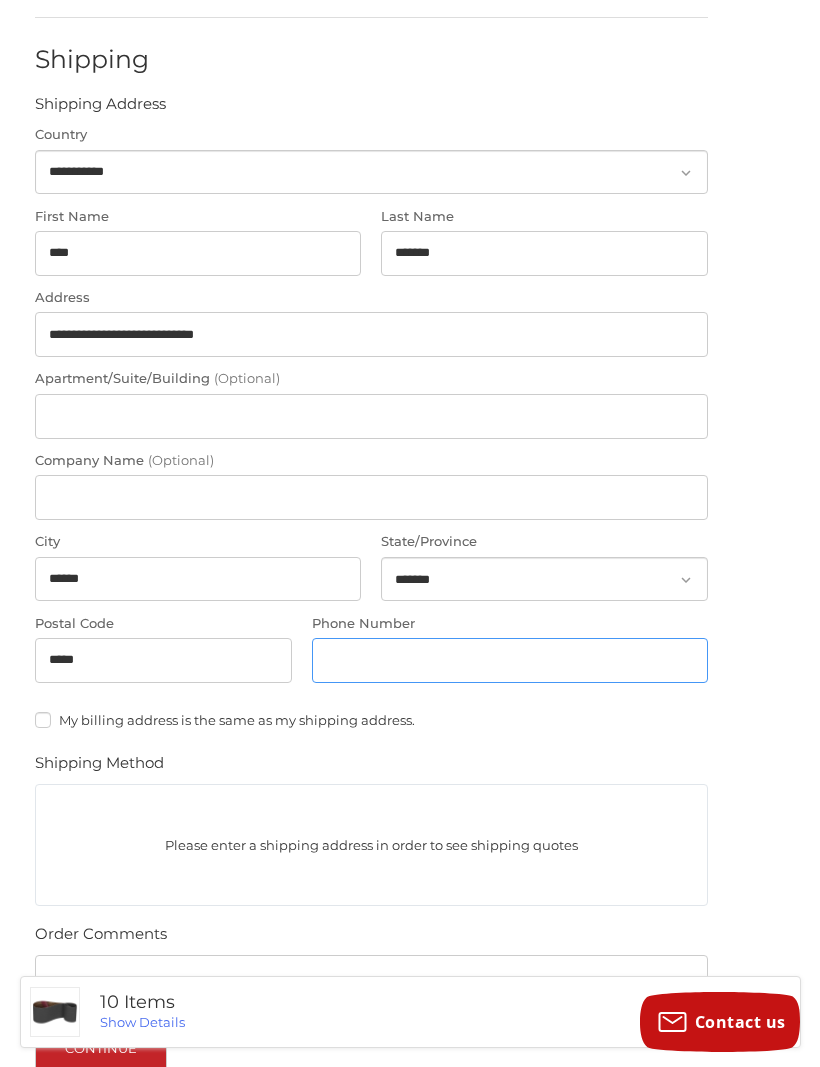 click on "Phone Number" at bounding box center (510, 660) 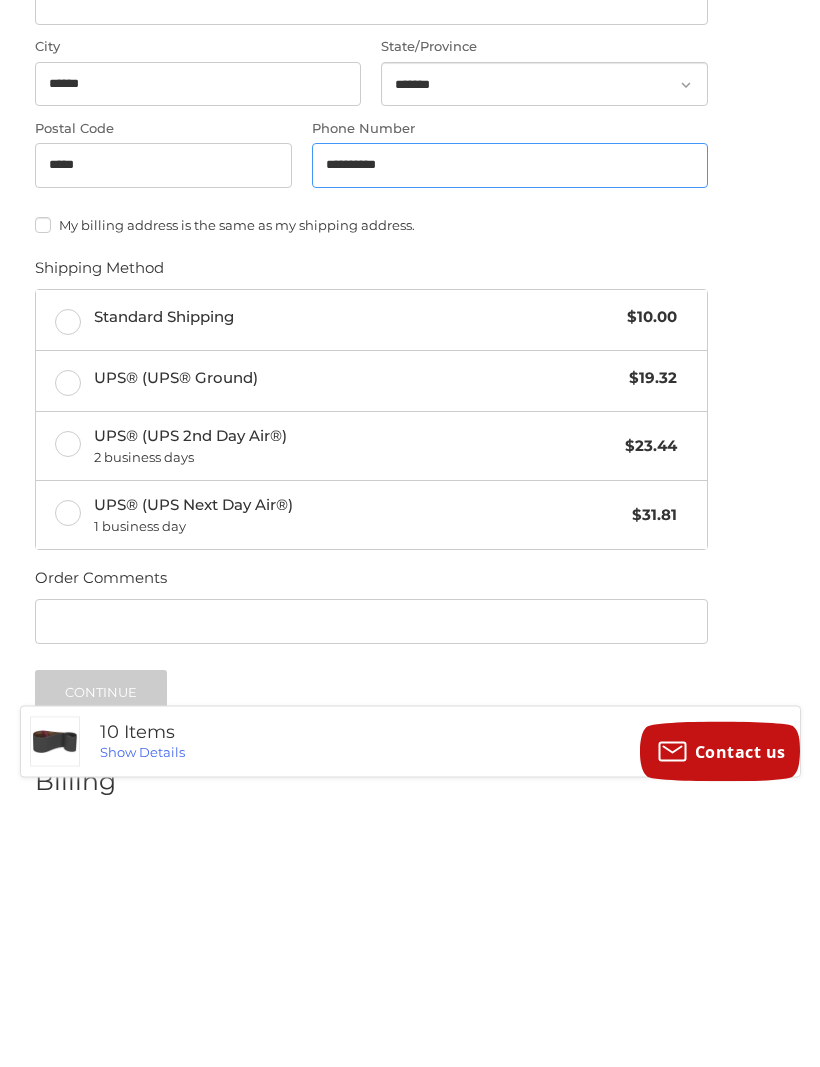 scroll, scrollTop: 562, scrollLeft: 0, axis: vertical 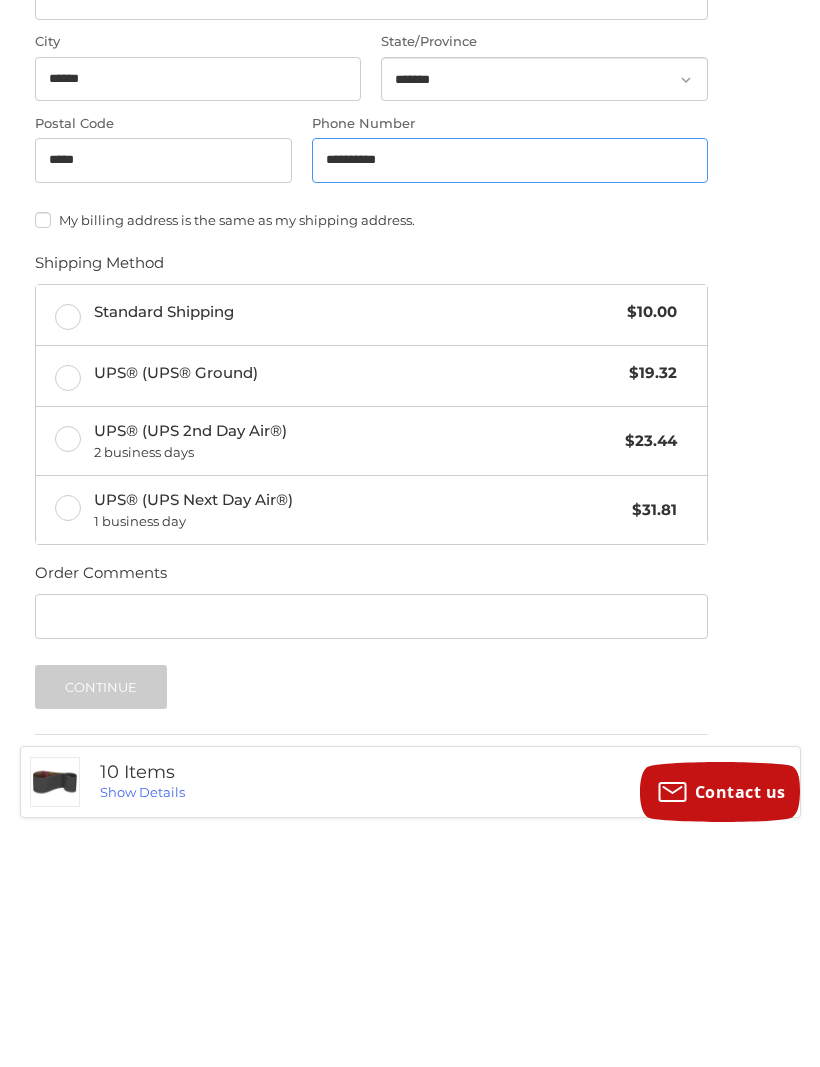 type on "**********" 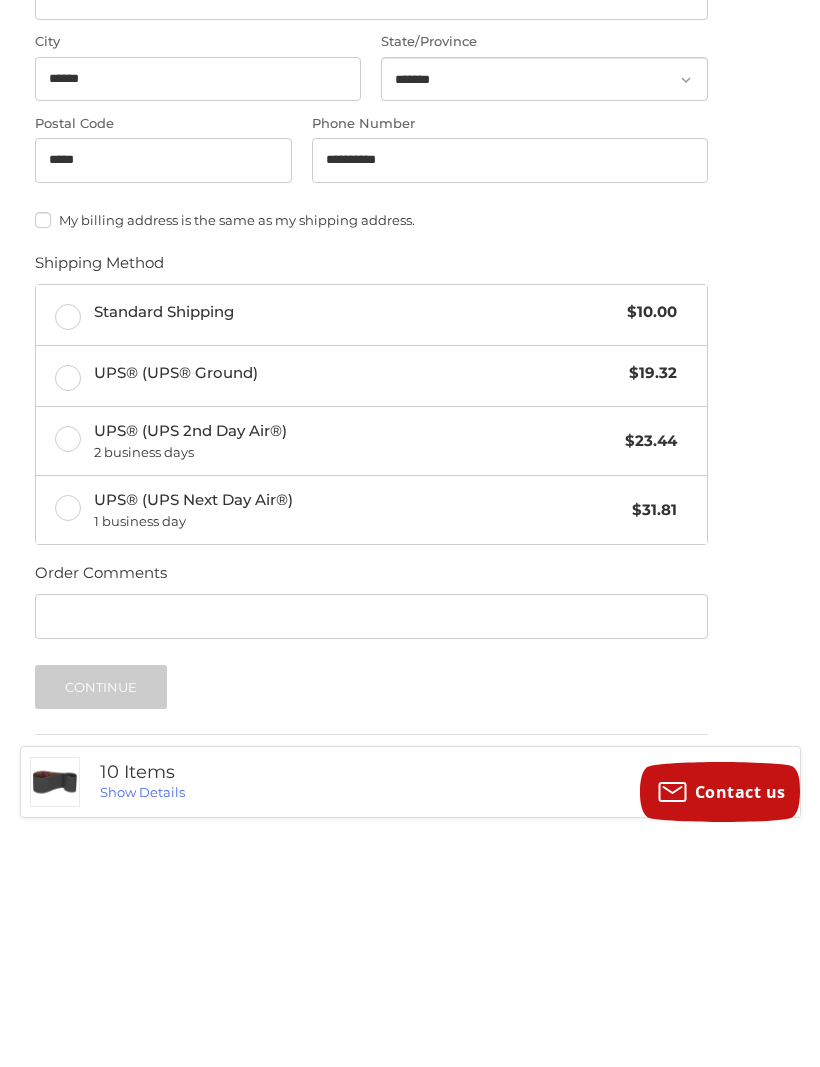 click on "Standard Shipping $10.00" at bounding box center (371, 545) 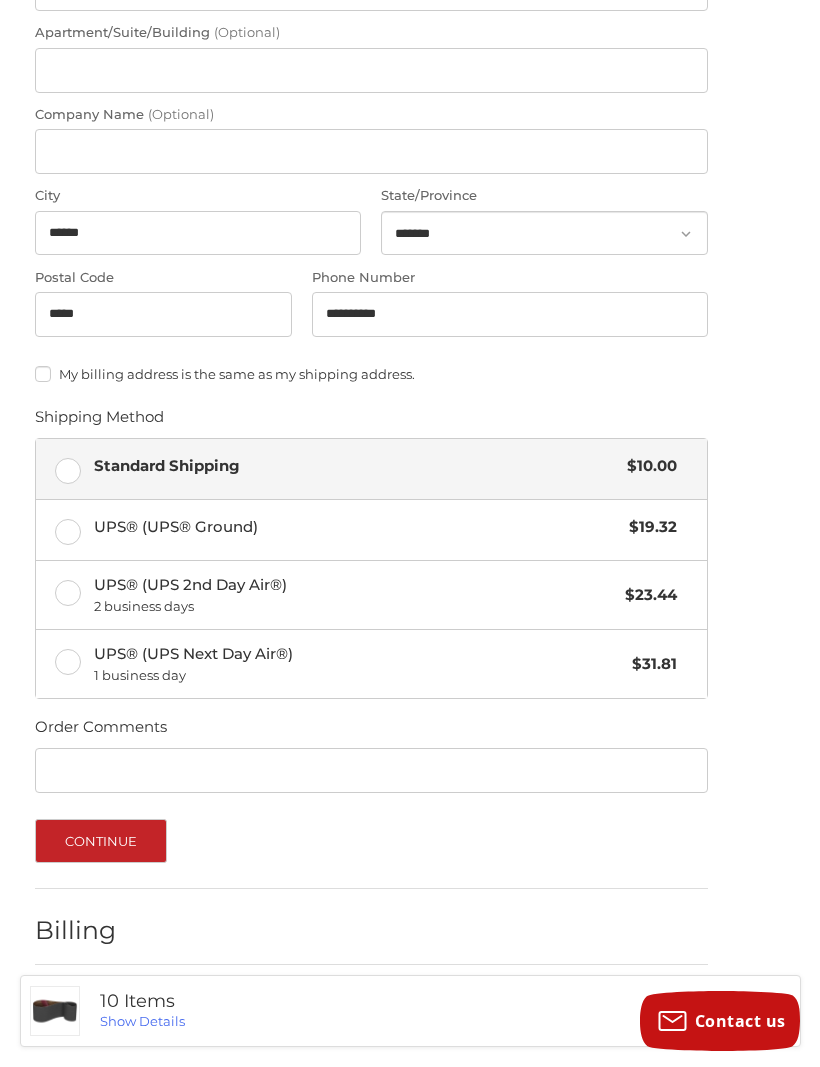 scroll, scrollTop: 637, scrollLeft: 0, axis: vertical 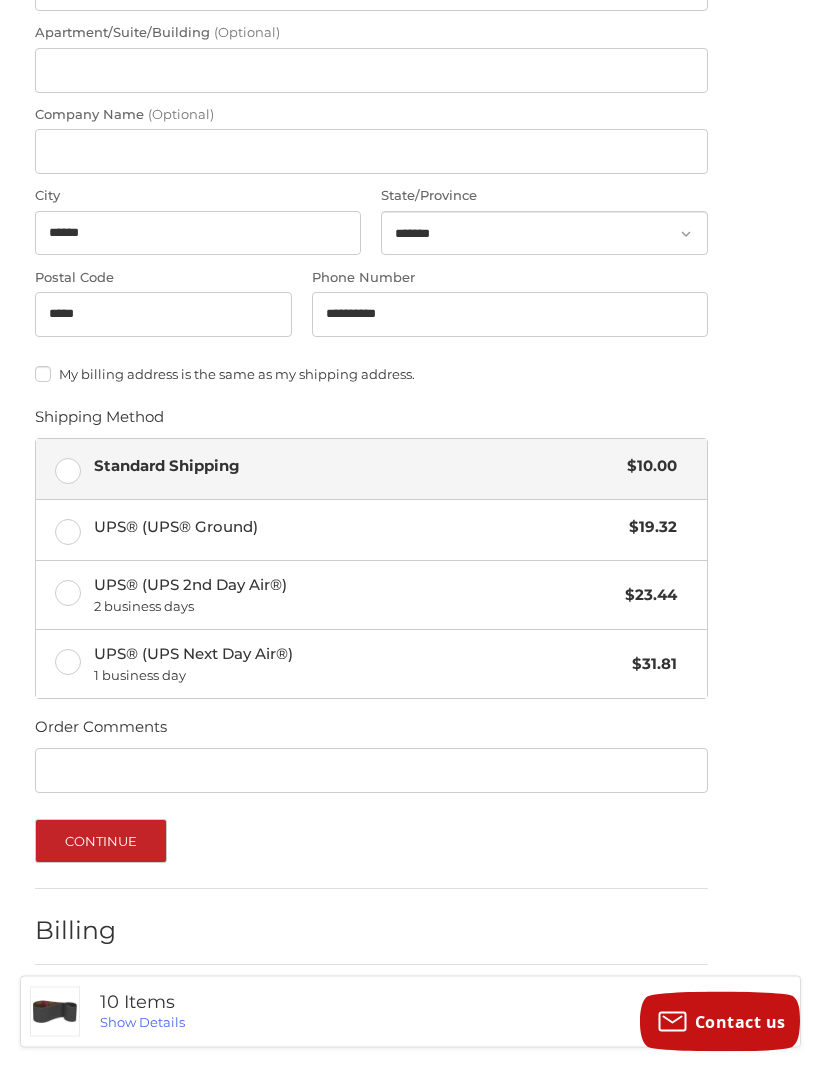 click on "Continue" at bounding box center [101, 842] 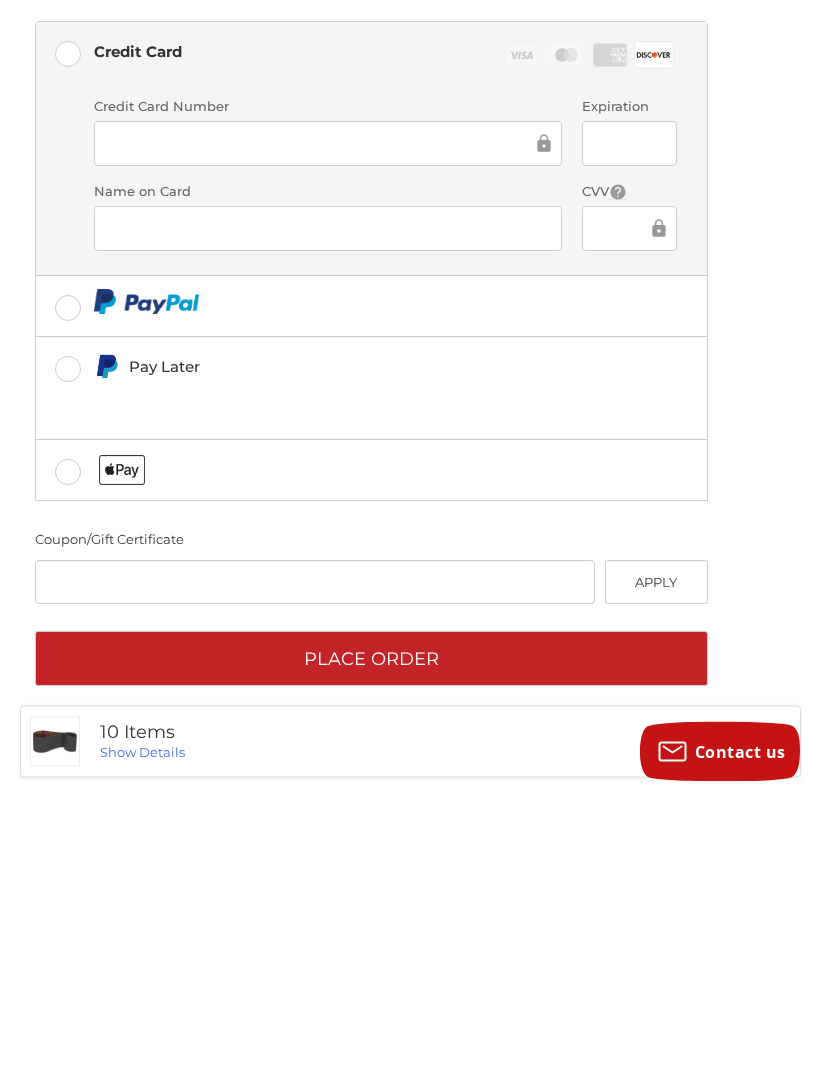 scroll, scrollTop: 399, scrollLeft: 0, axis: vertical 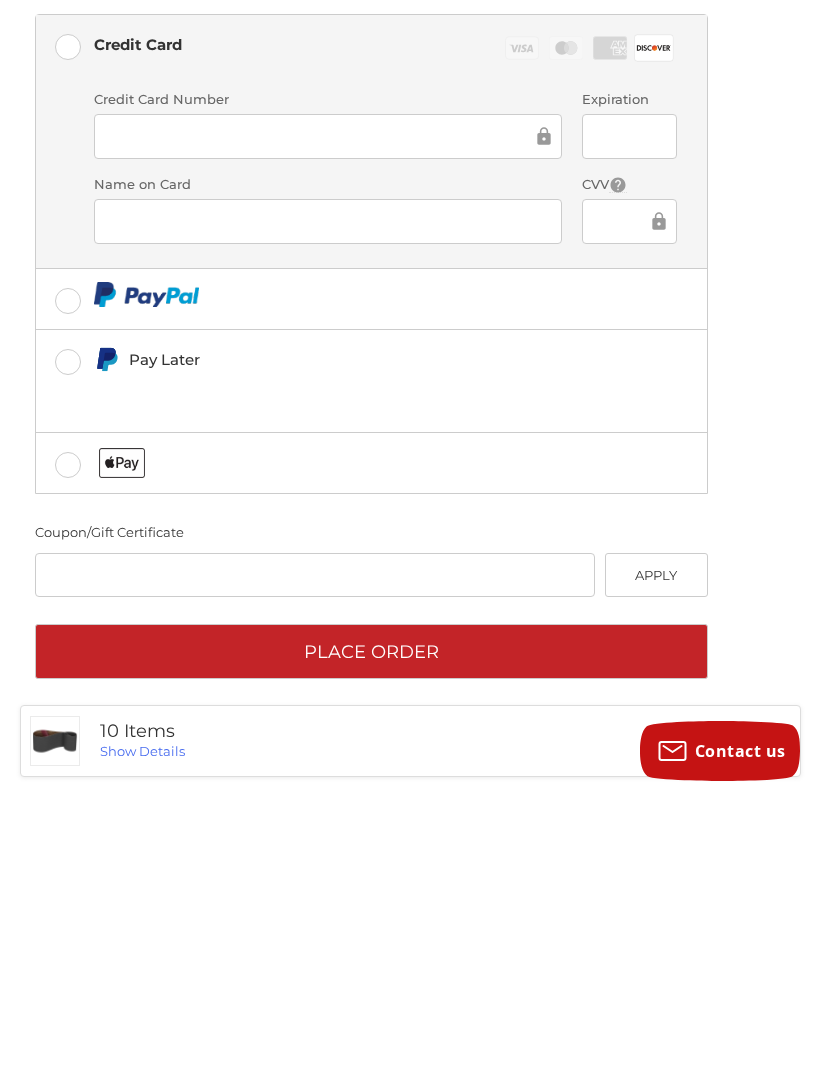 click on "Place Order" at bounding box center [371, 922] 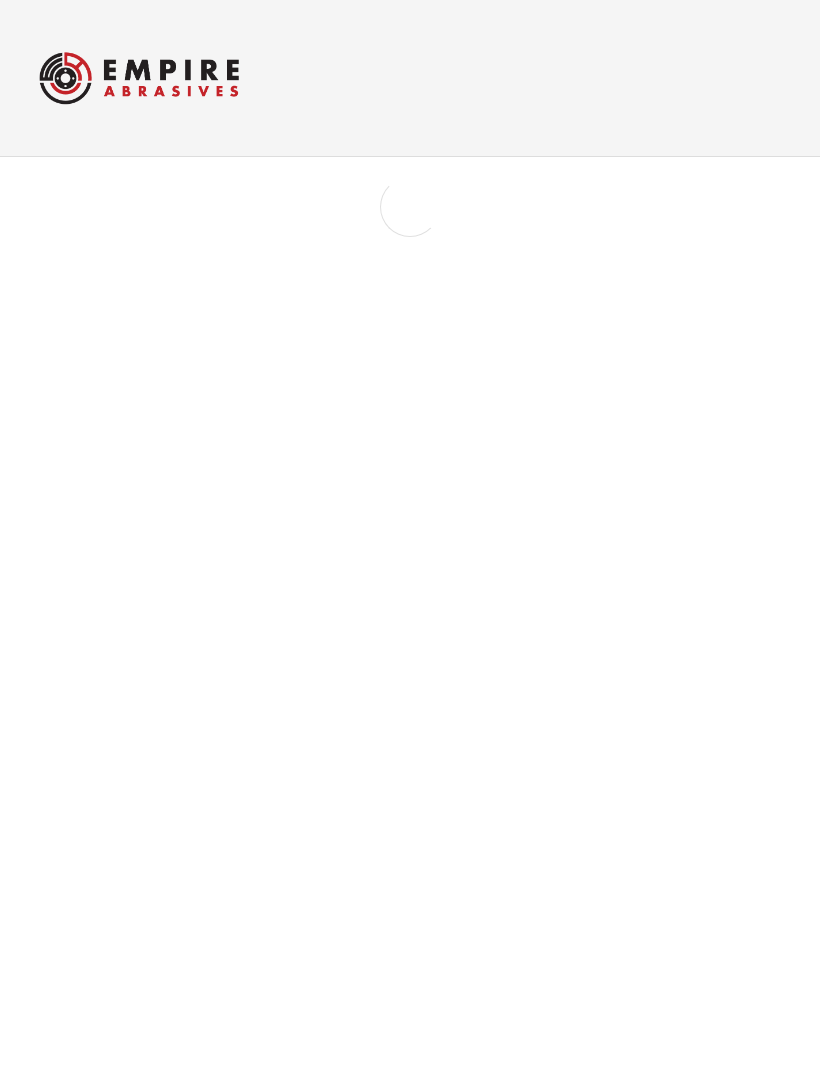 scroll, scrollTop: 0, scrollLeft: 0, axis: both 